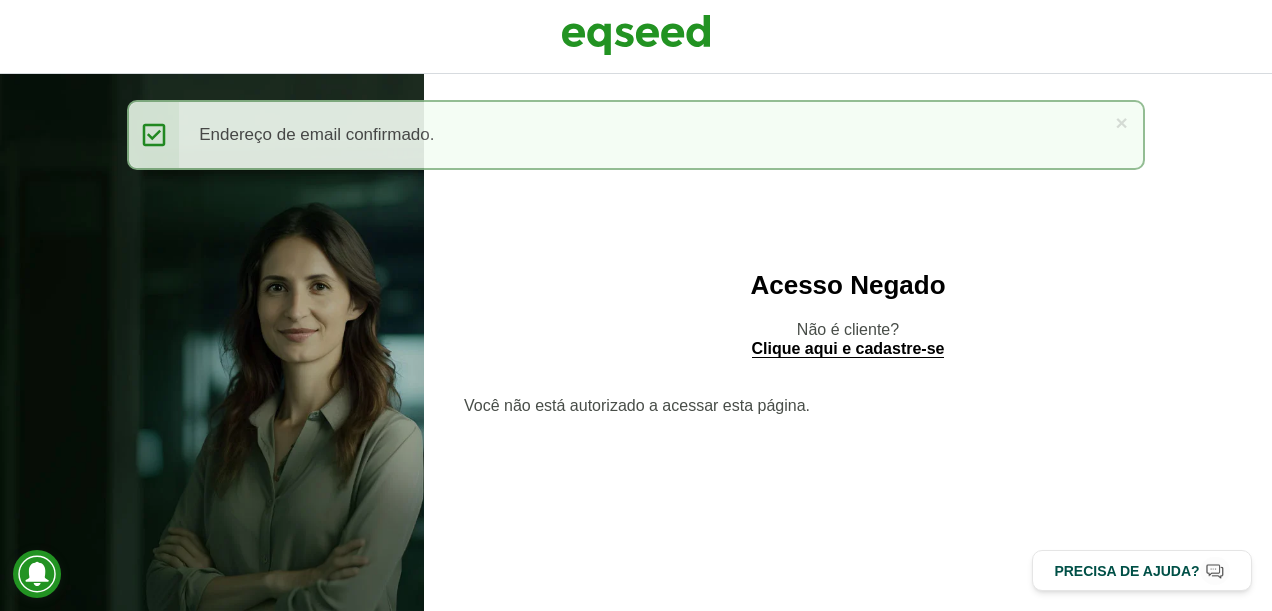 scroll, scrollTop: 0, scrollLeft: 0, axis: both 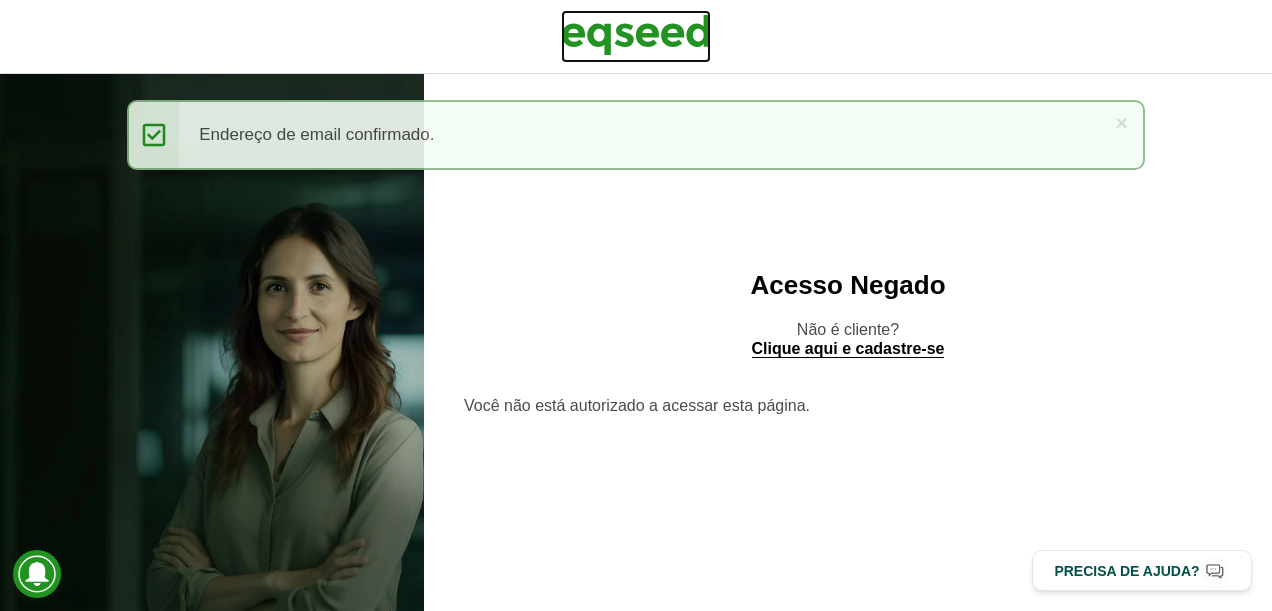 click at bounding box center (636, 35) 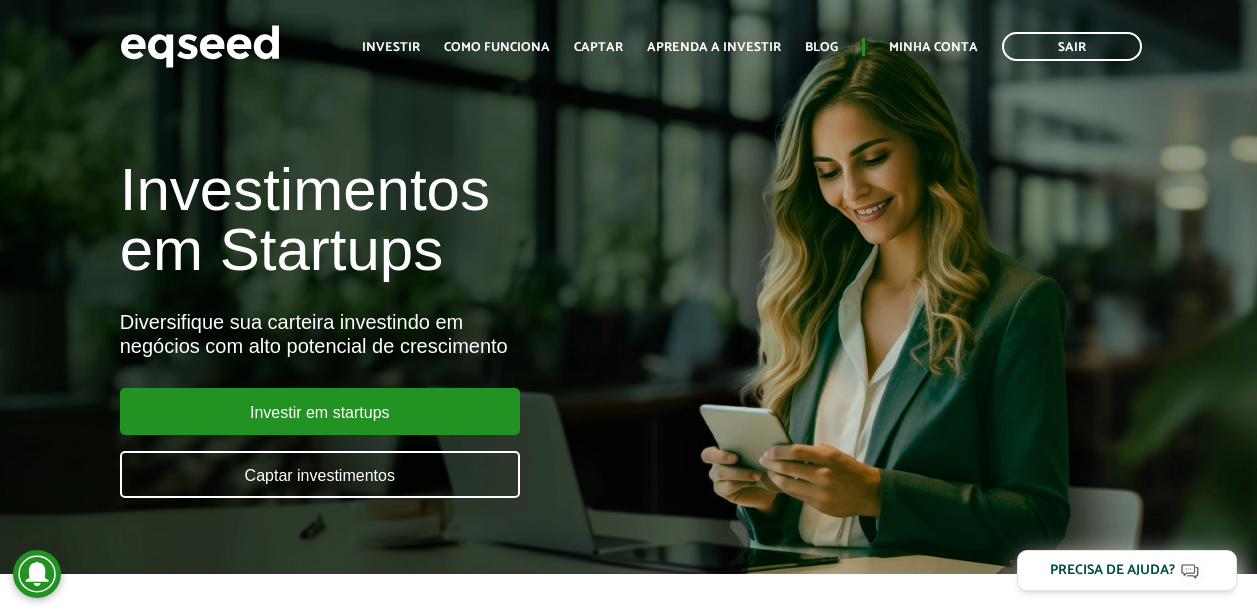 scroll, scrollTop: 0, scrollLeft: 0, axis: both 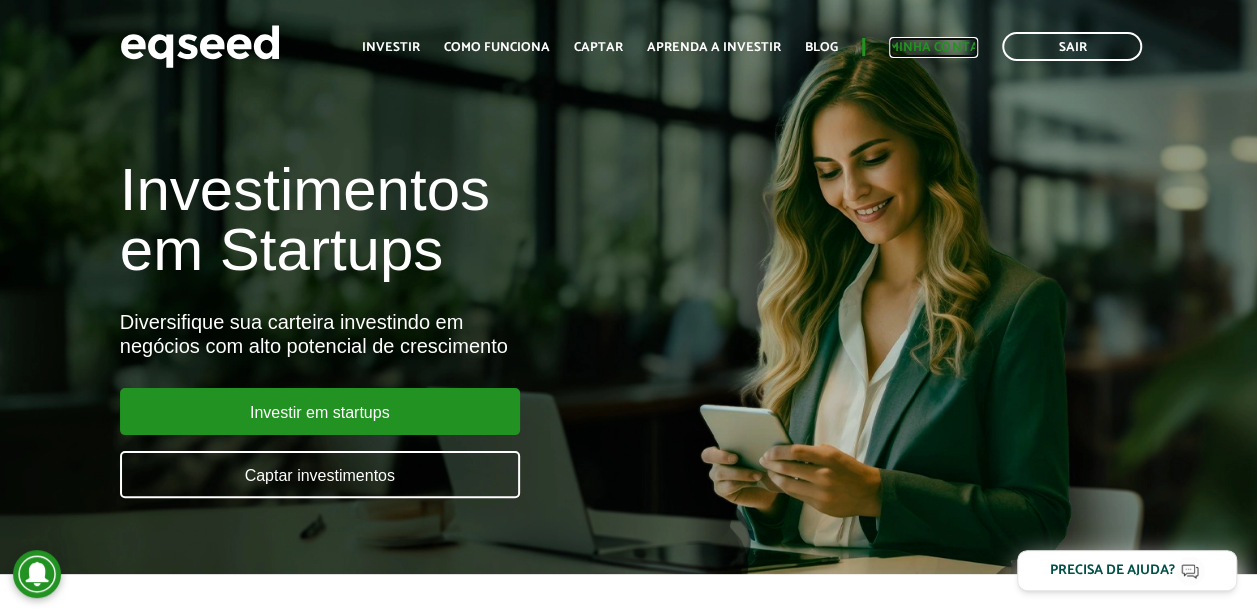 click on "Minha conta" at bounding box center (933, 47) 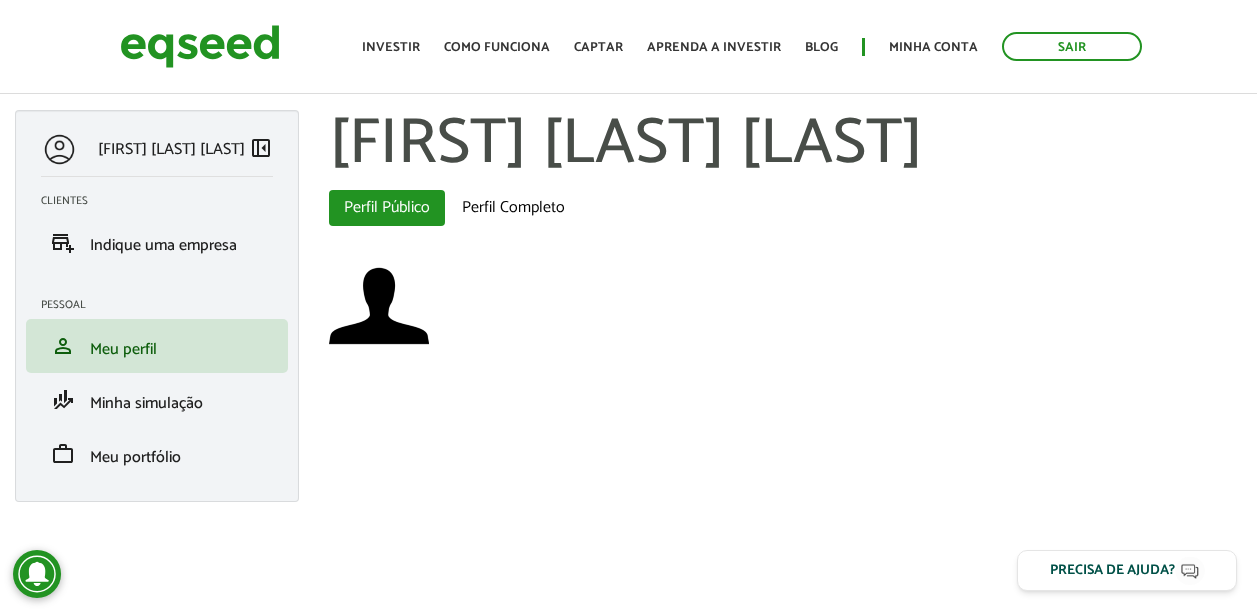 scroll, scrollTop: 0, scrollLeft: 0, axis: both 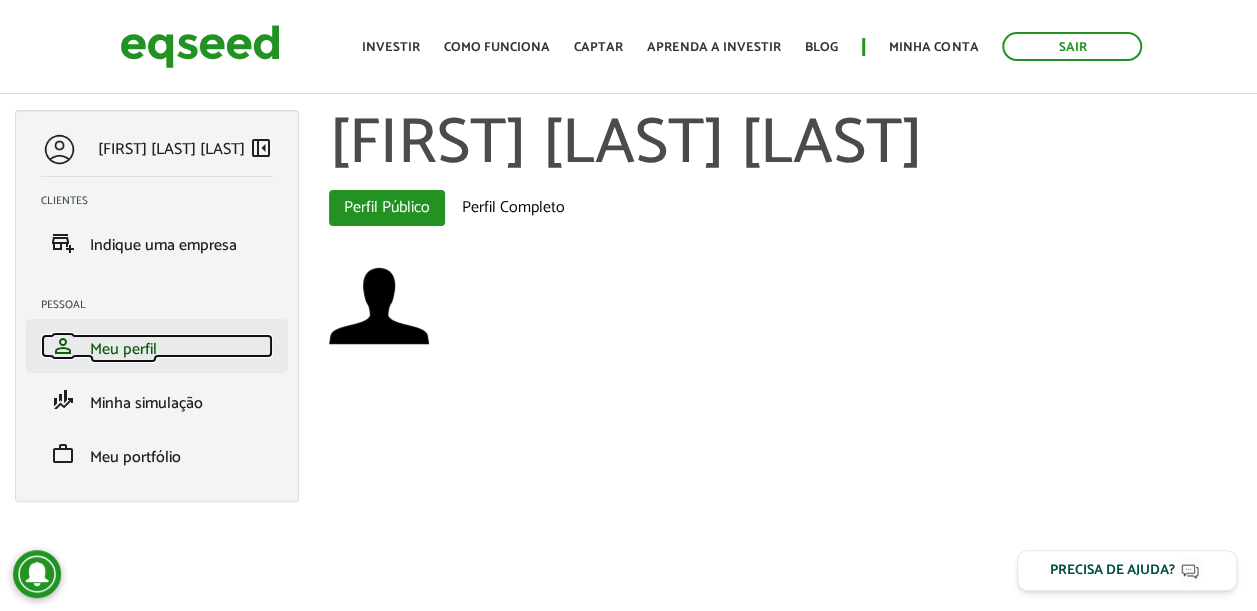 click on "Meu perfil" at bounding box center (123, 349) 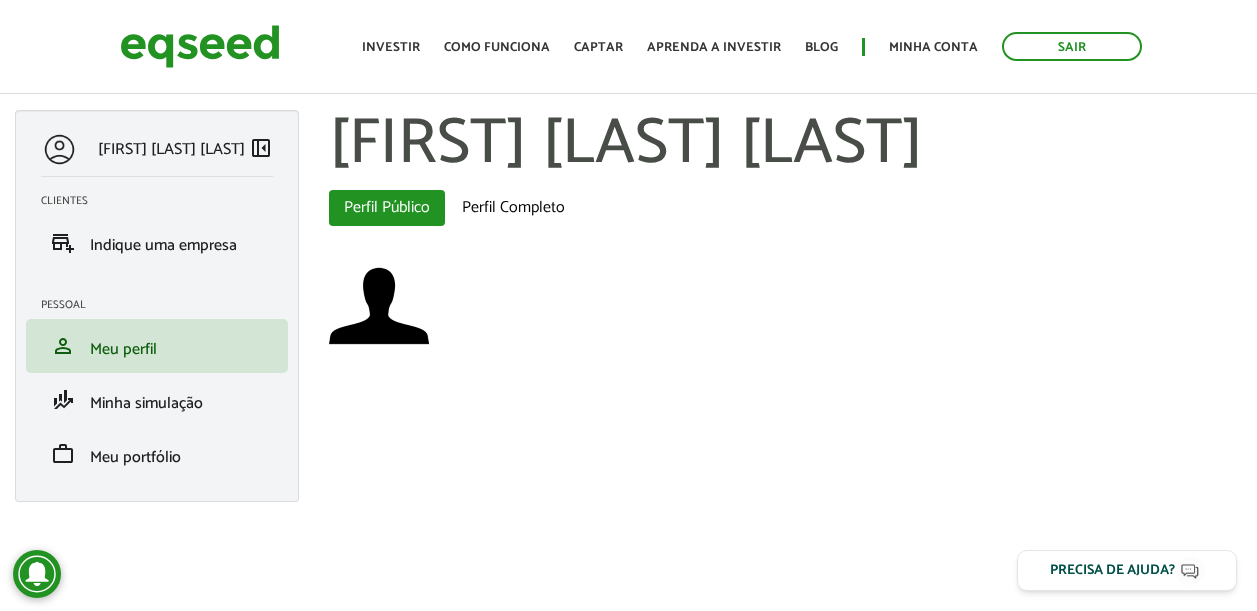 scroll, scrollTop: 0, scrollLeft: 0, axis: both 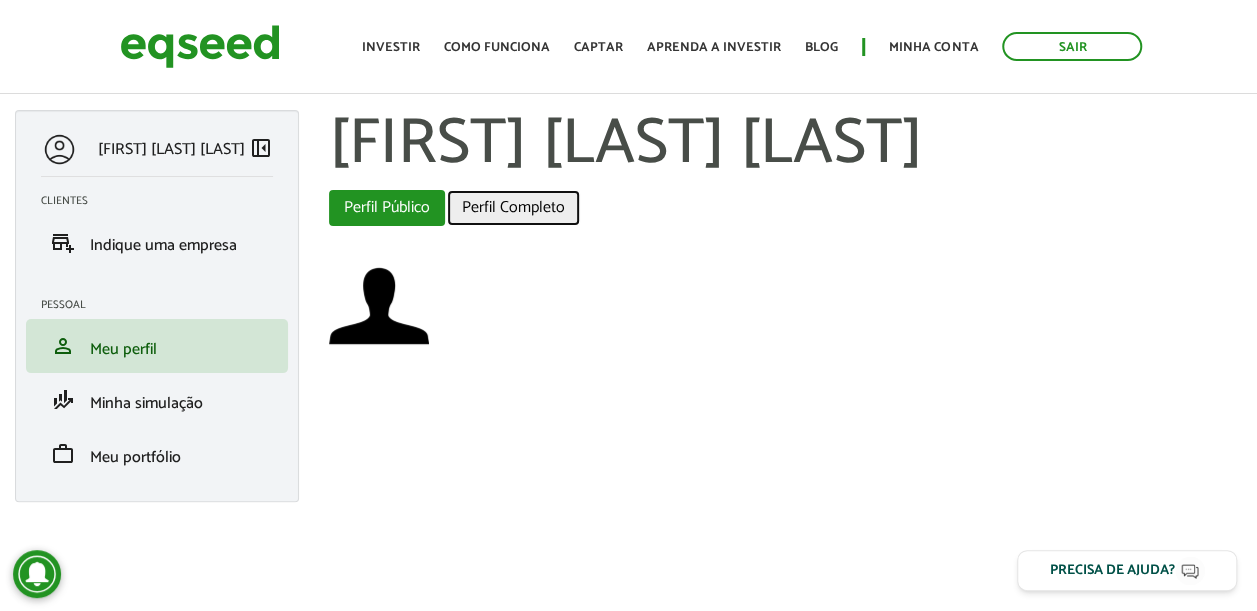 click on "Perfil Completo" at bounding box center (513, 208) 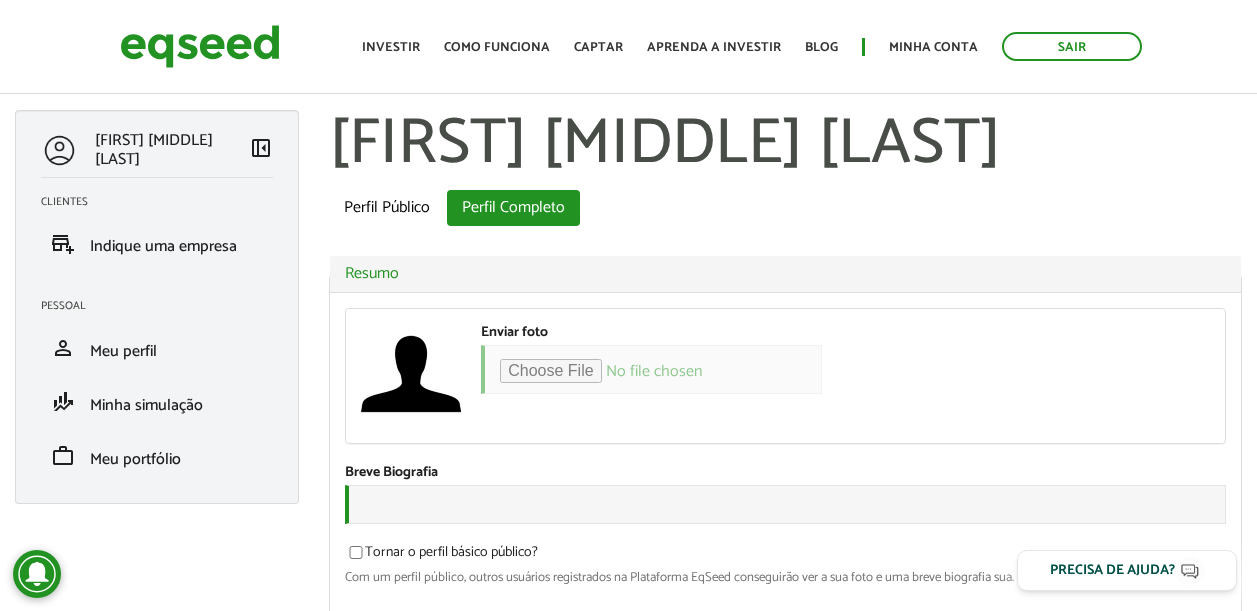 scroll, scrollTop: 0, scrollLeft: 0, axis: both 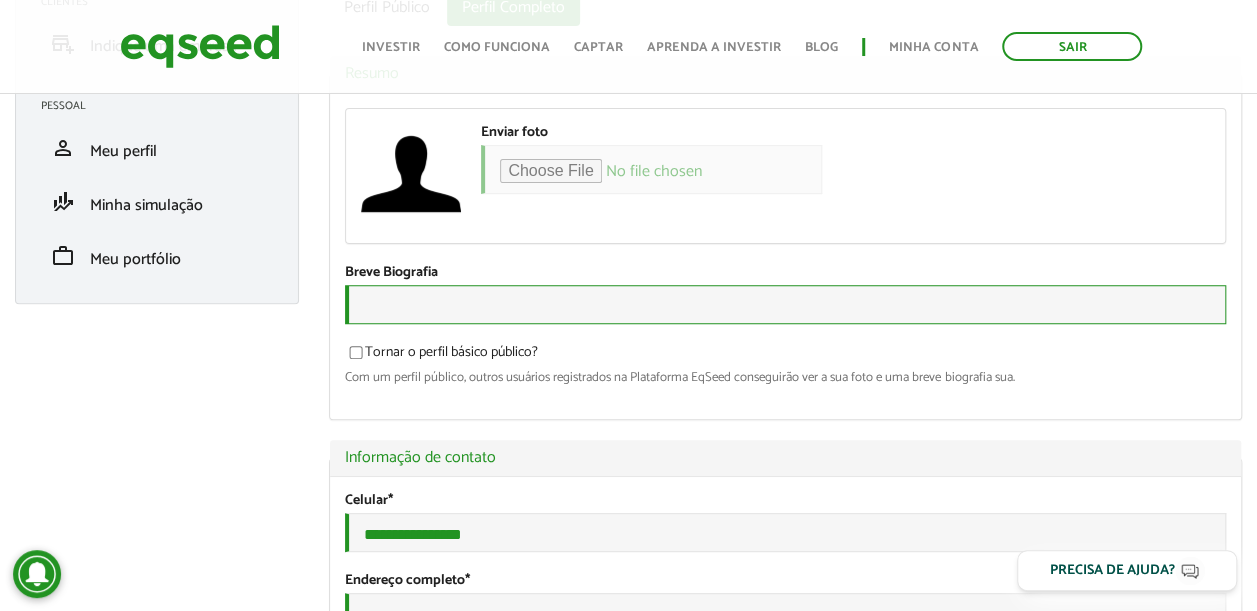 click on "Breve Biografia" at bounding box center (785, 304) 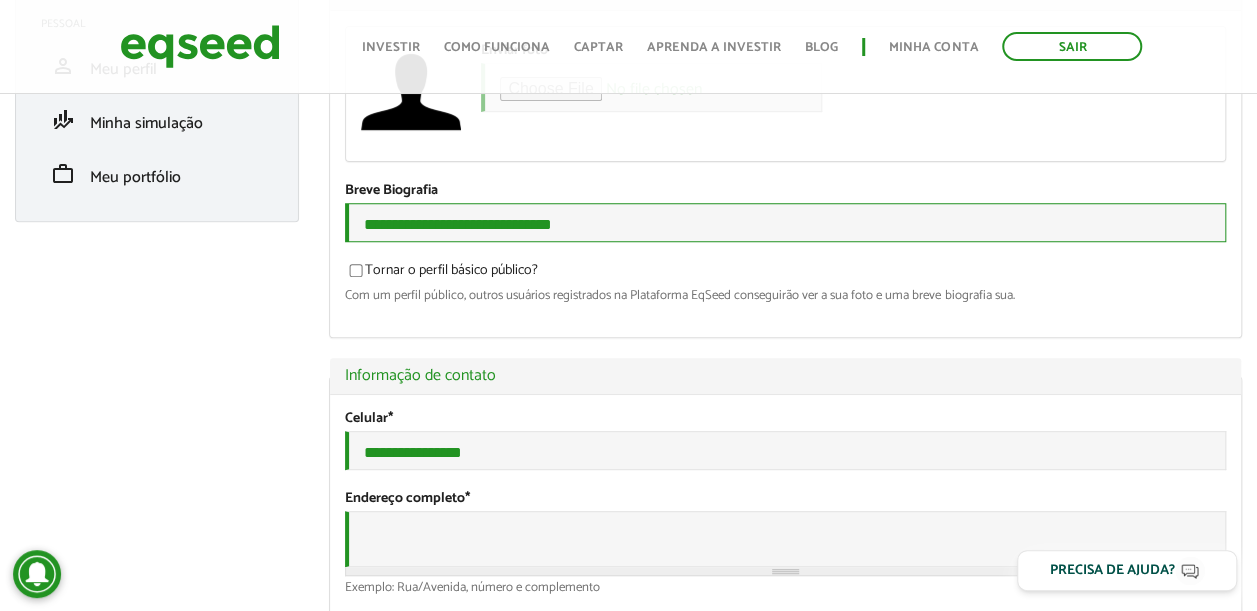 scroll, scrollTop: 400, scrollLeft: 0, axis: vertical 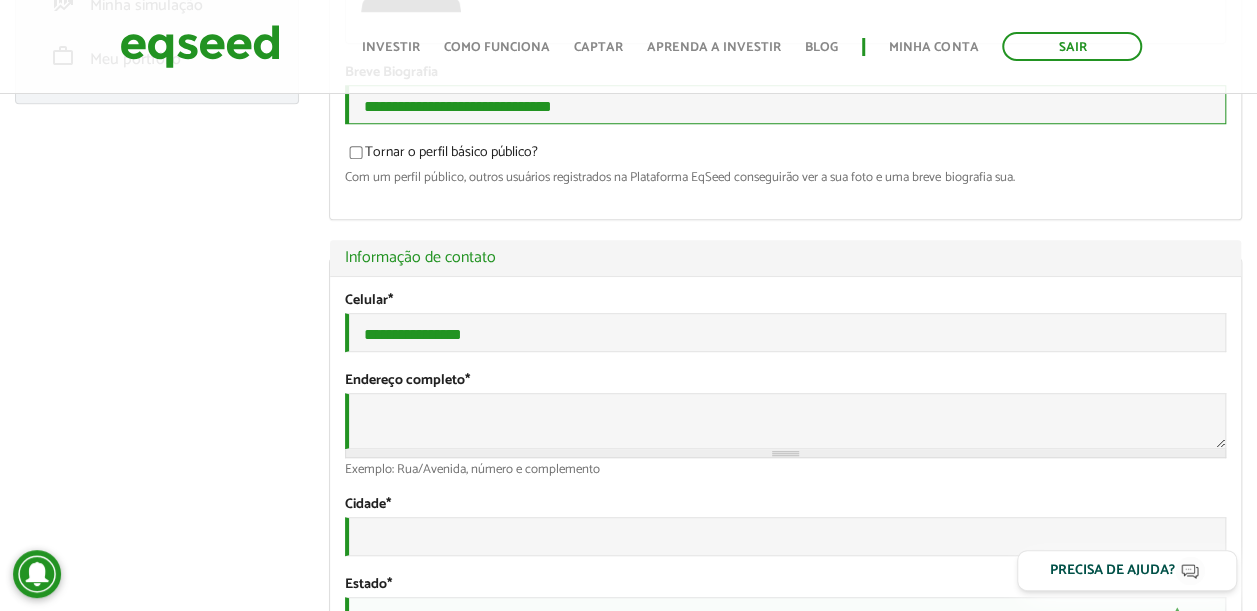 type on "**********" 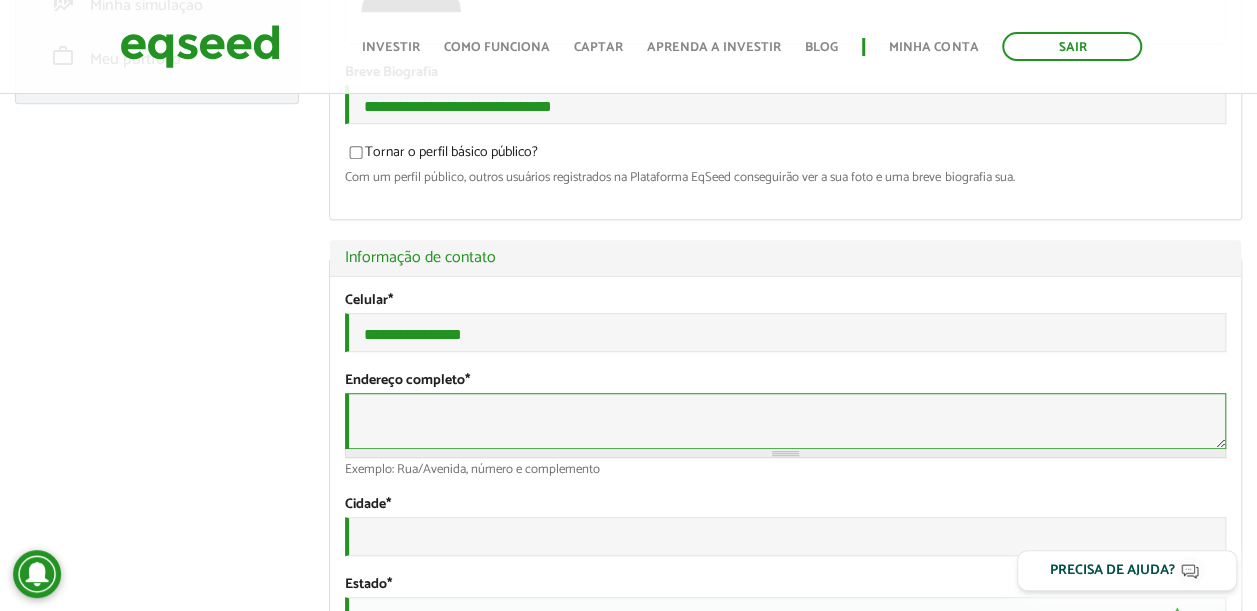 click on "Endereço completo  *" at bounding box center [785, 421] 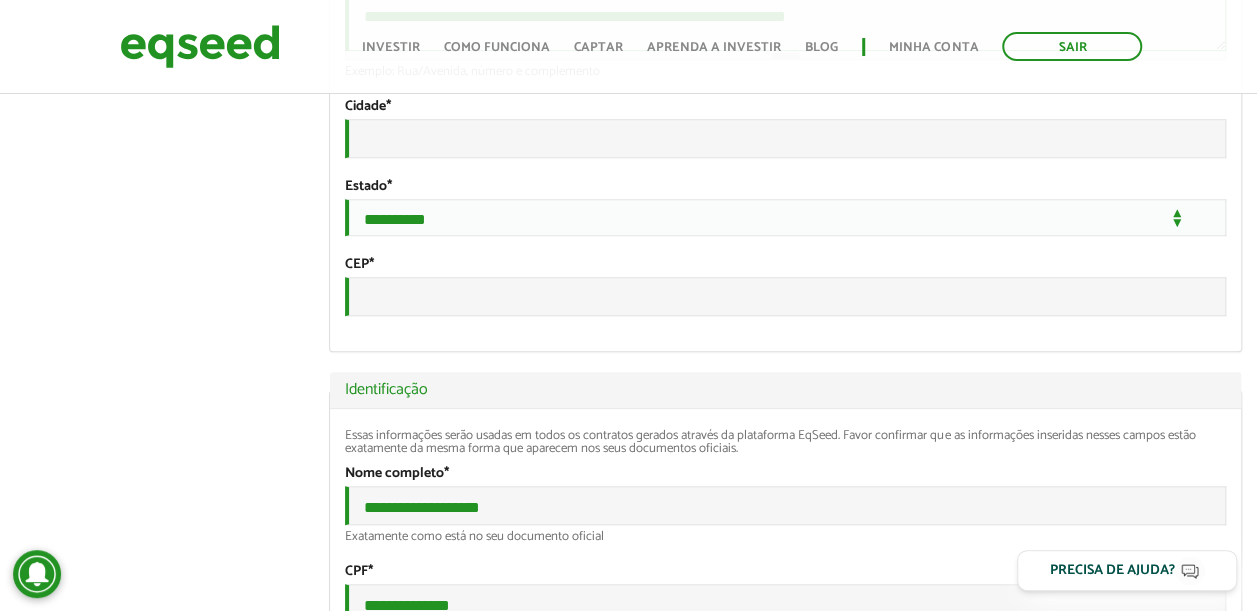 scroll, scrollTop: 800, scrollLeft: 0, axis: vertical 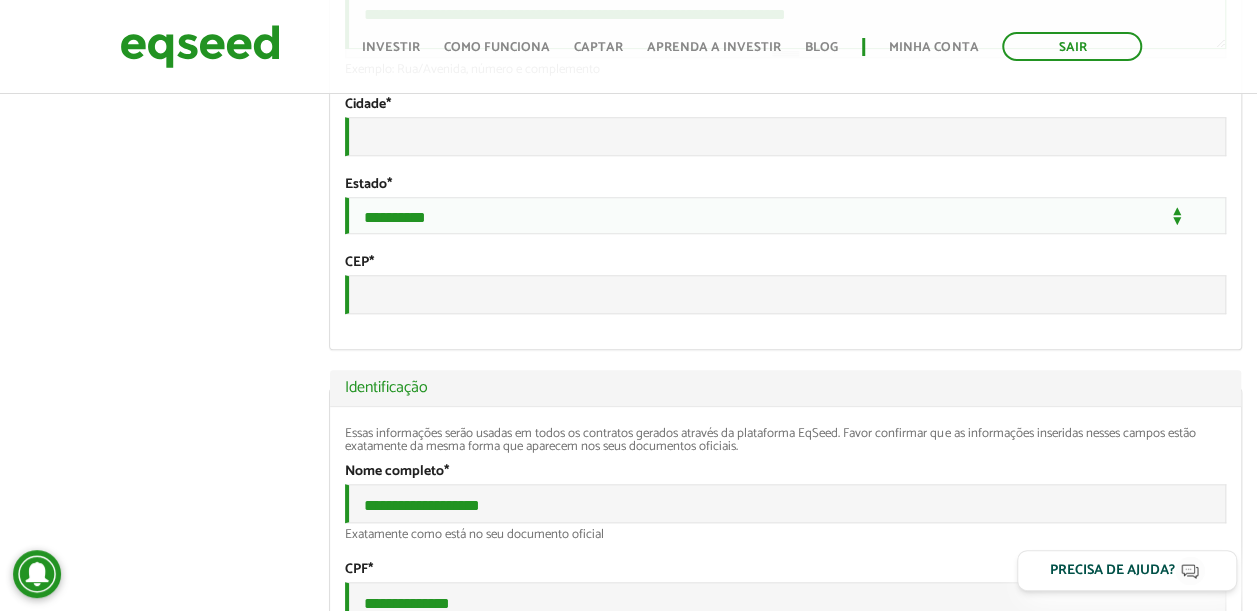 type on "**********" 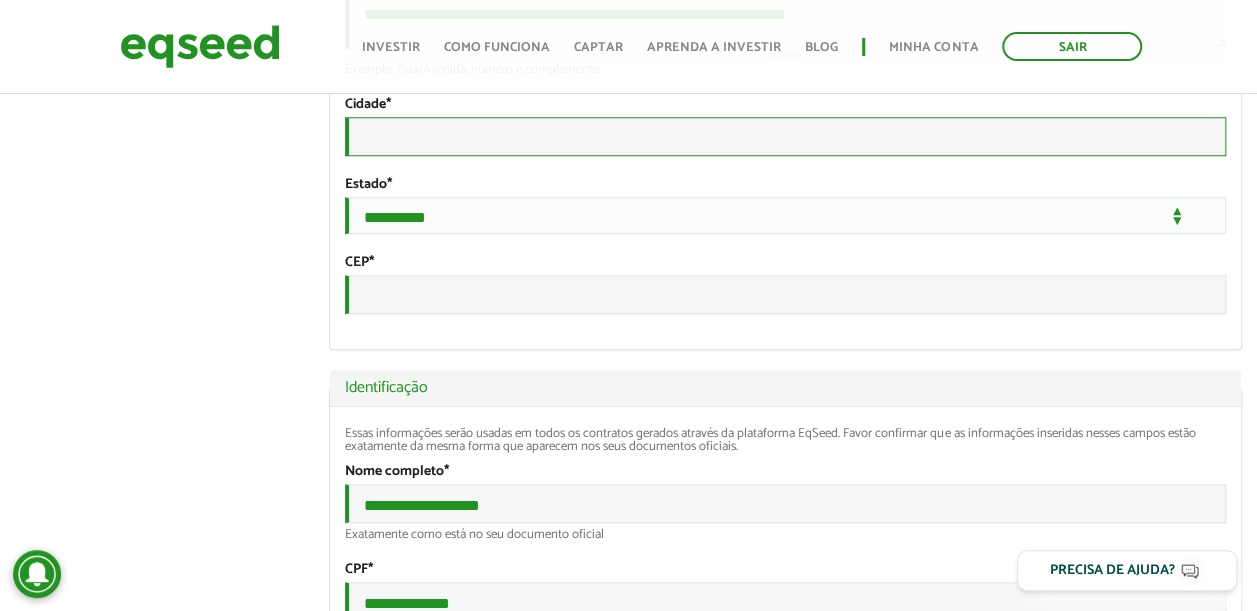 click on "Cidade  *" at bounding box center [785, 136] 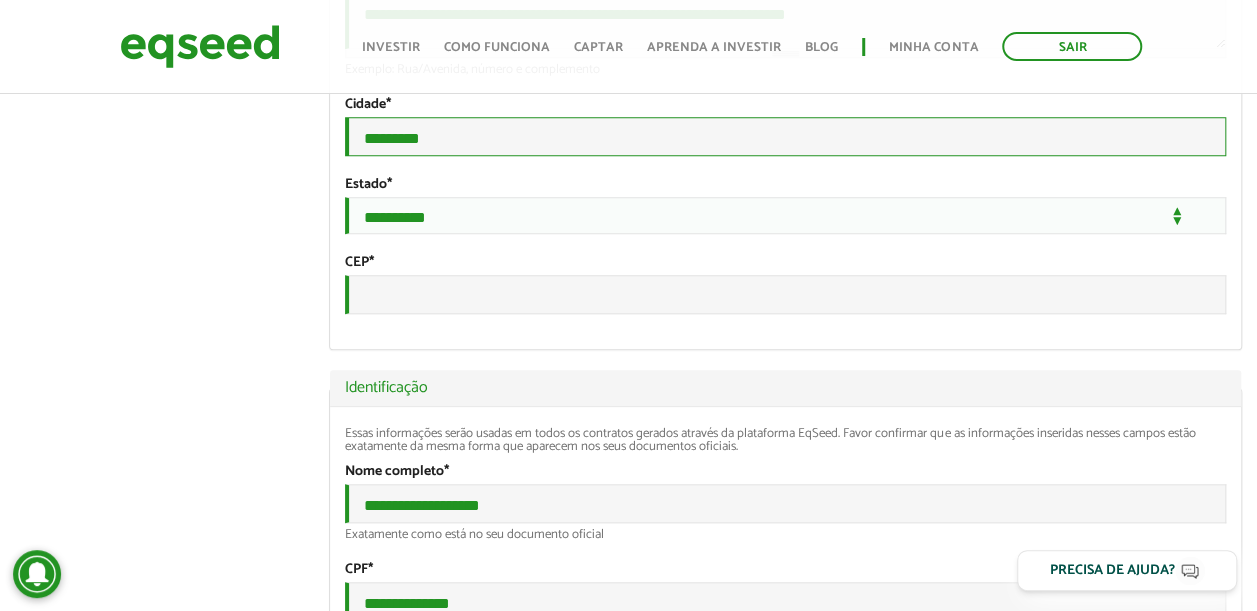 type on "*********" 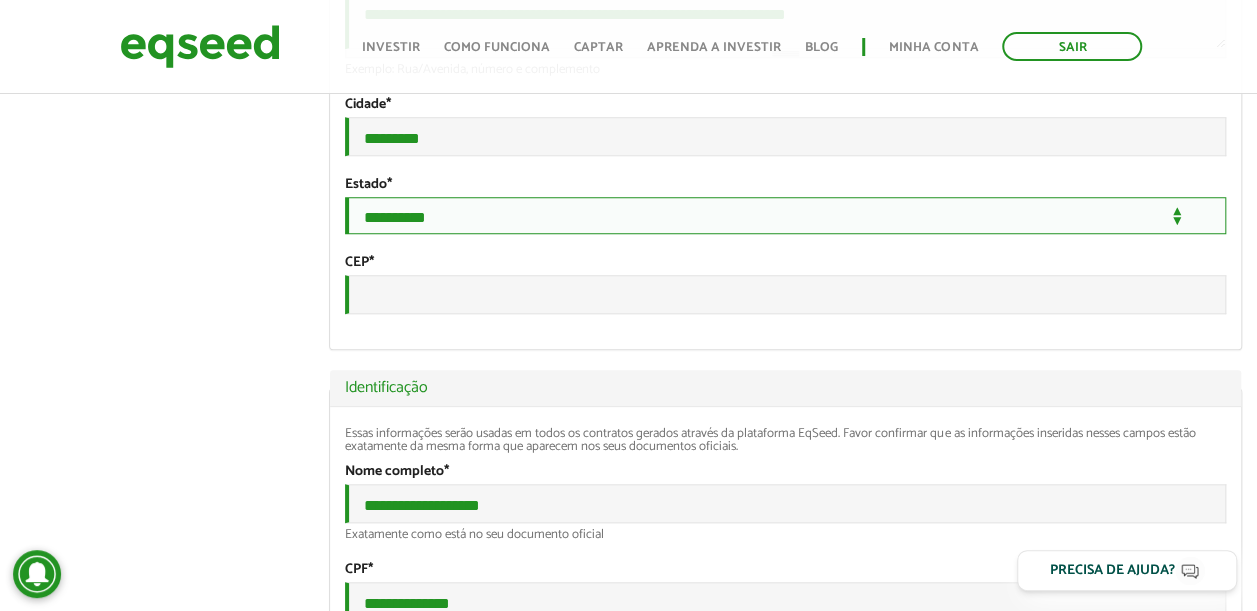 click on "**********" at bounding box center (785, 215) 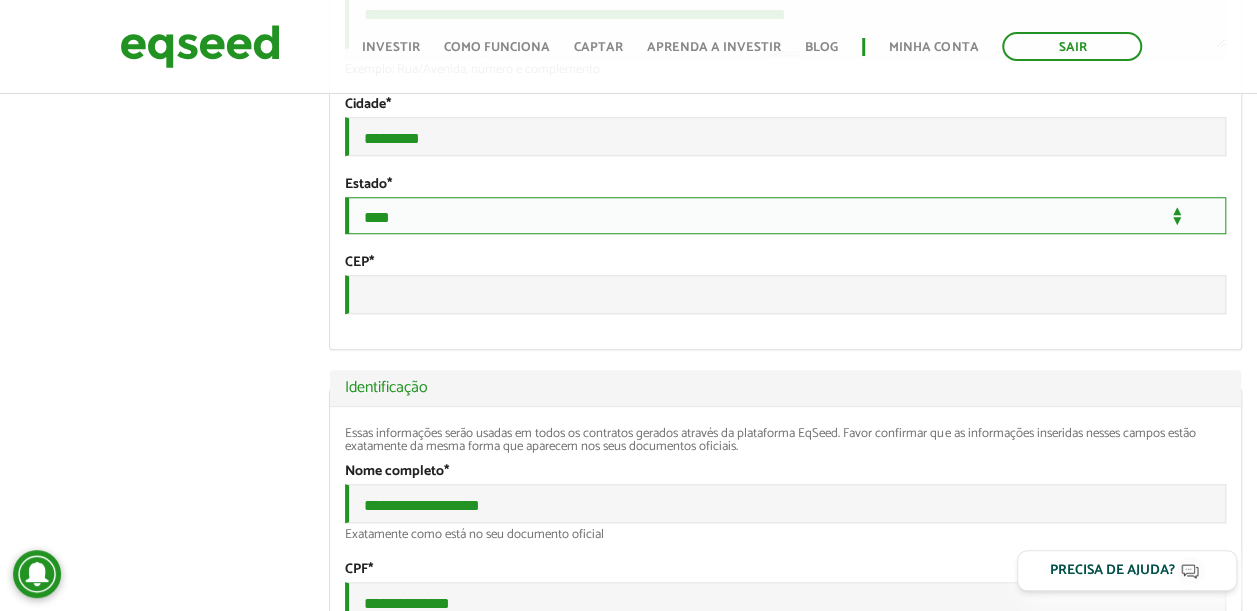 click on "**********" at bounding box center [785, 215] 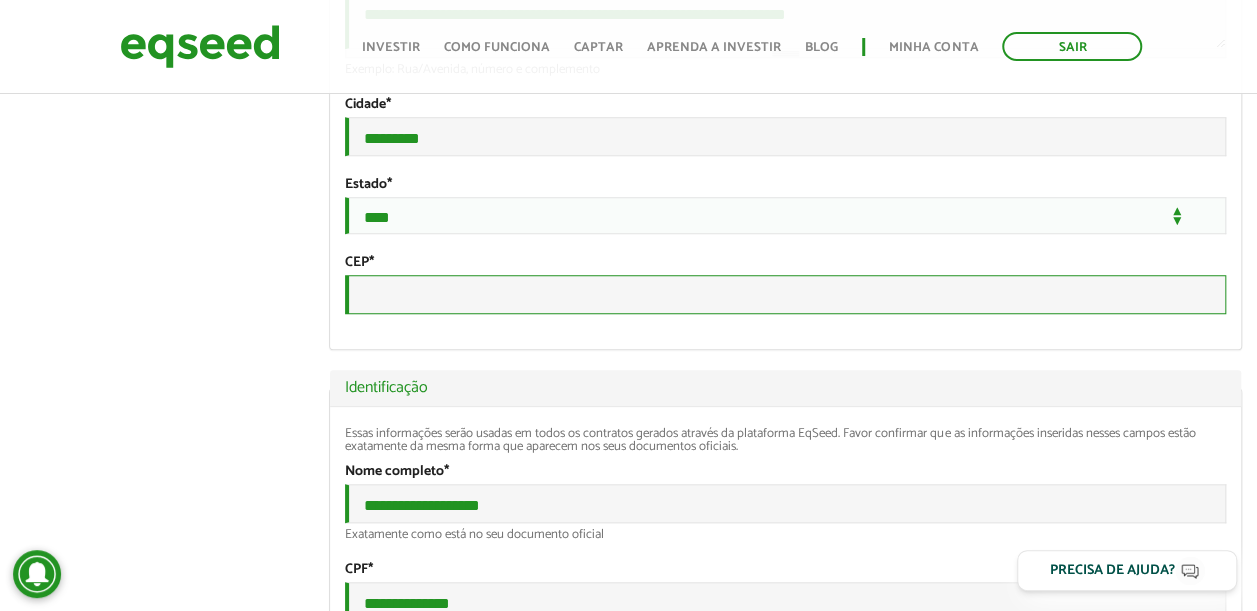 click on "CEP  *" at bounding box center (785, 294) 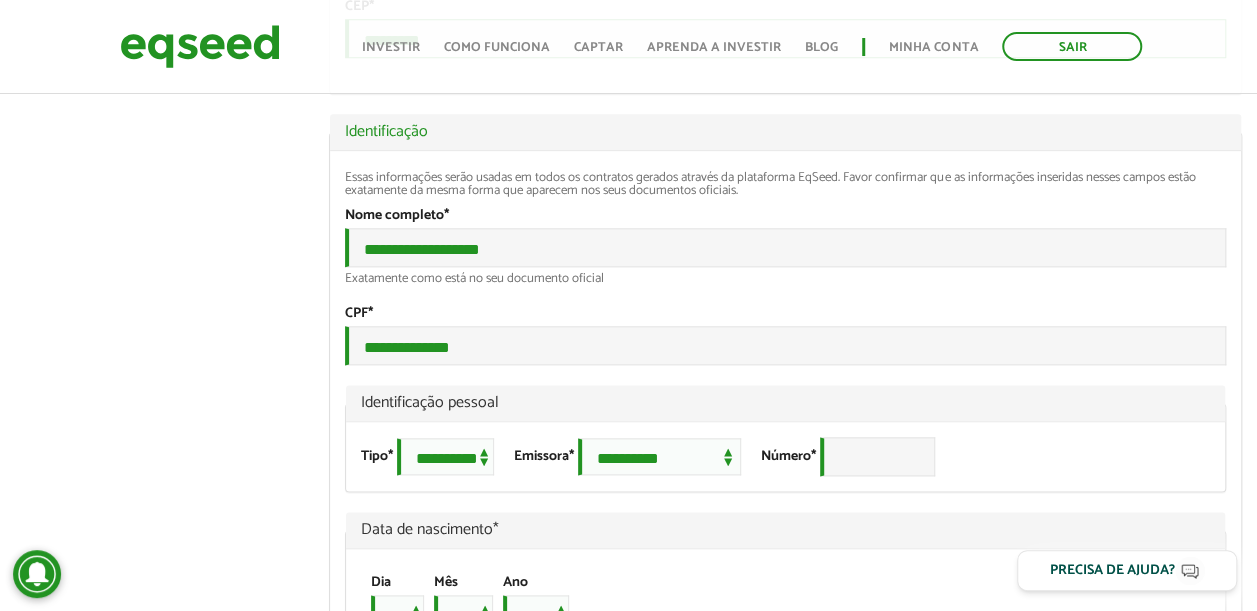 scroll, scrollTop: 1100, scrollLeft: 0, axis: vertical 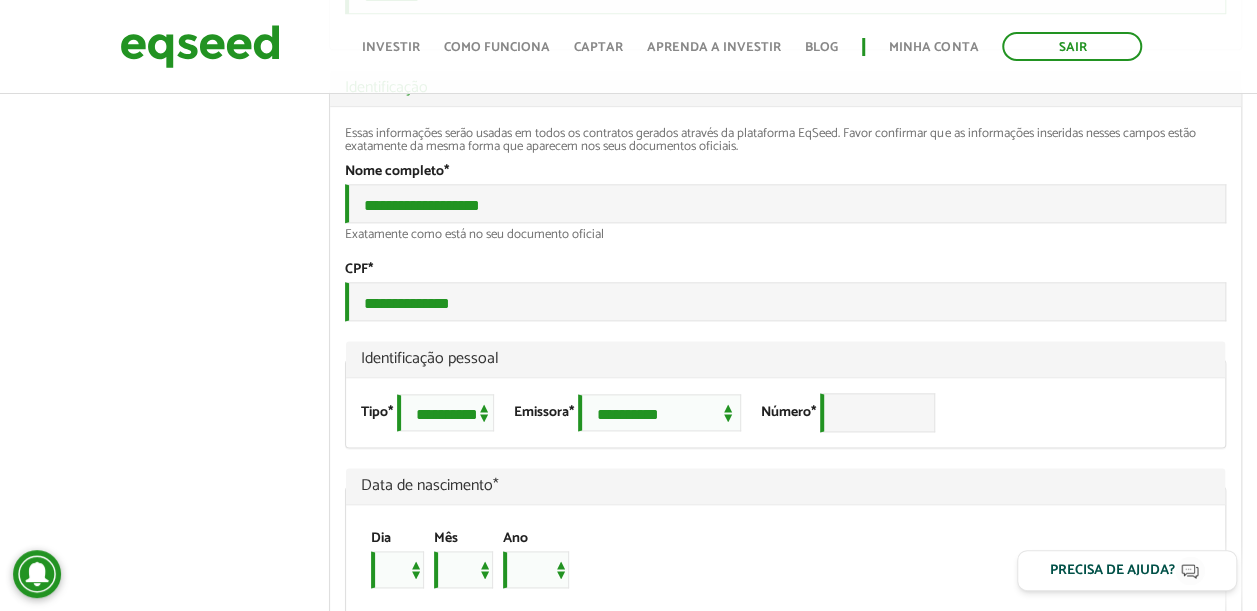 type on "*********" 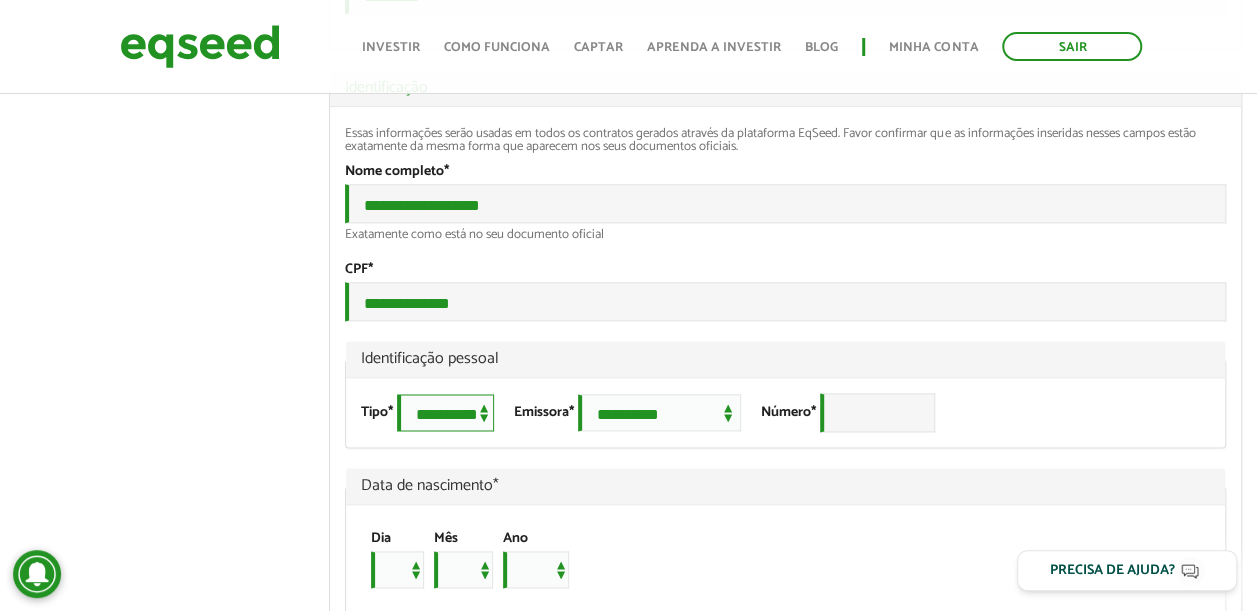 click on "**********" at bounding box center [445, 412] 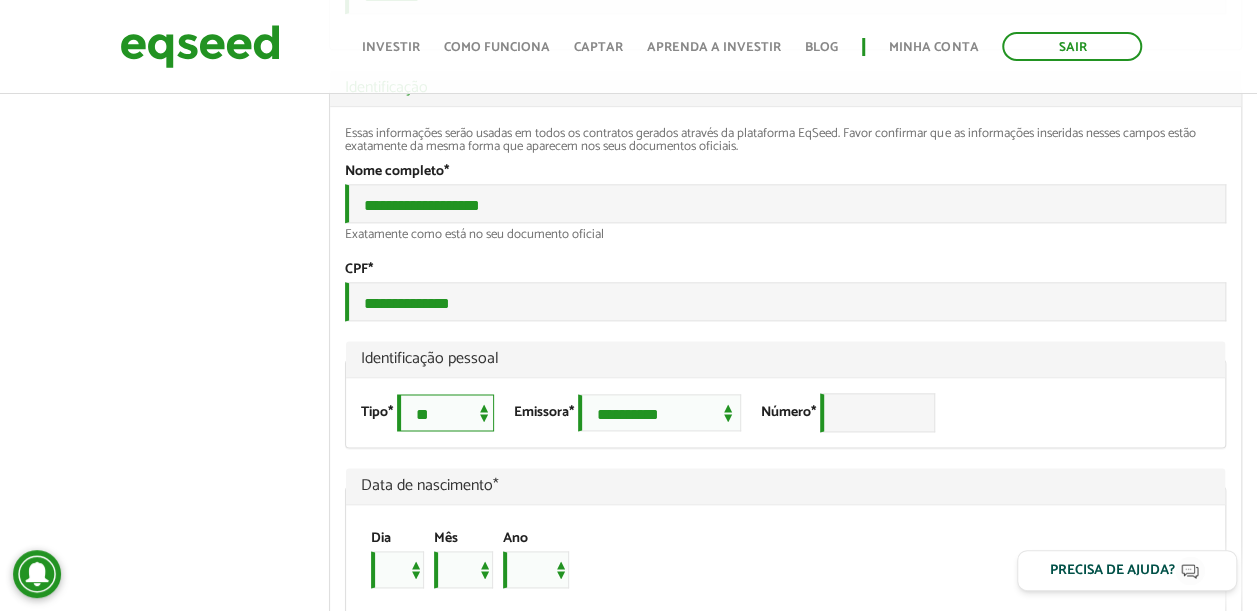 click on "**********" at bounding box center [445, 412] 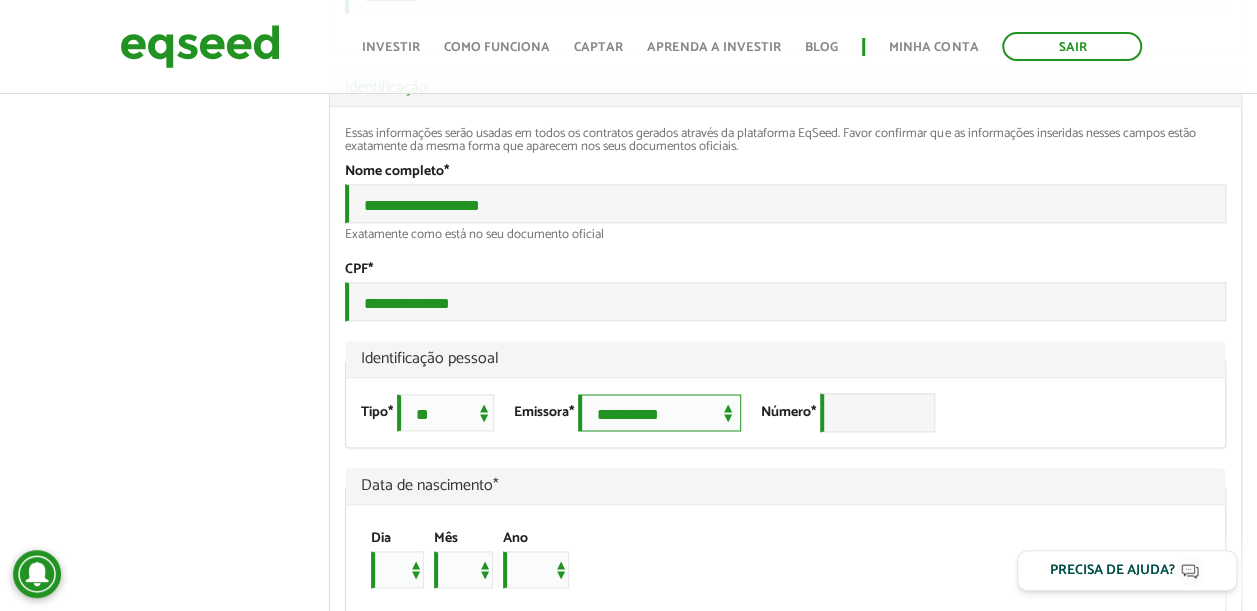 click on "**********" at bounding box center [659, 412] 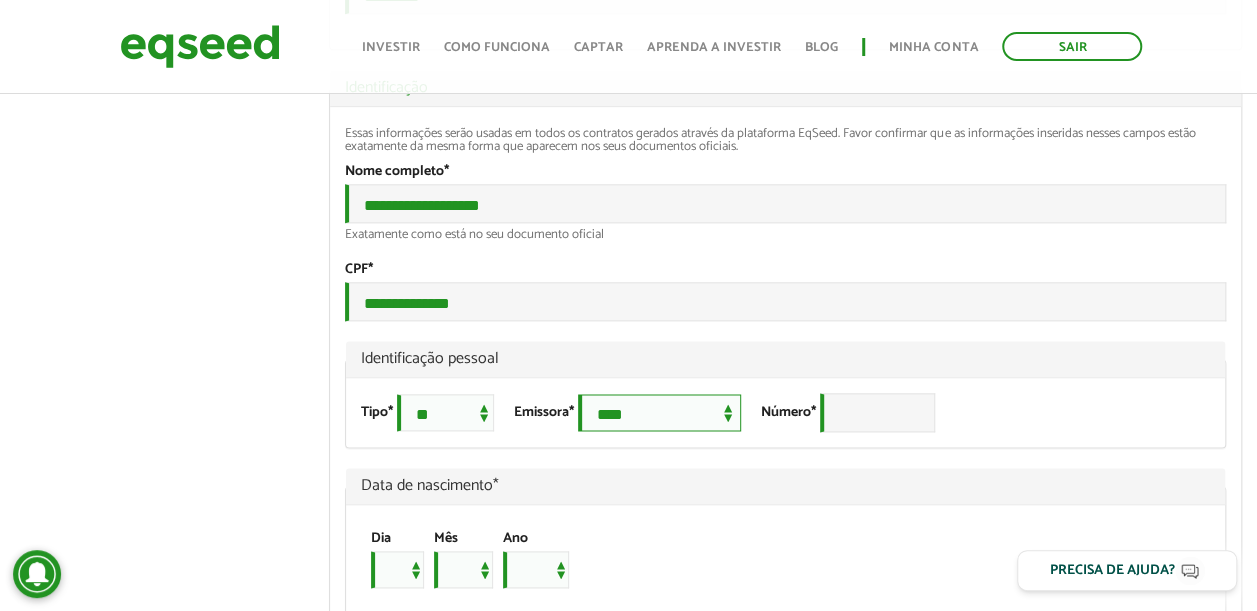 click on "**********" at bounding box center (659, 412) 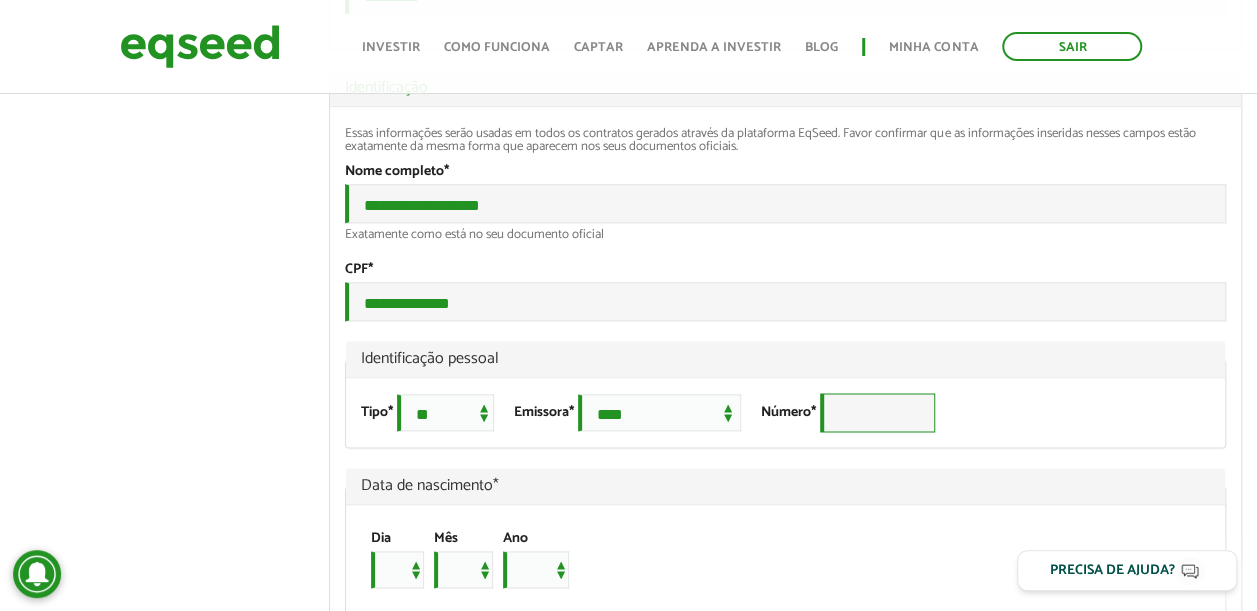 click on "Número  *" at bounding box center [877, 412] 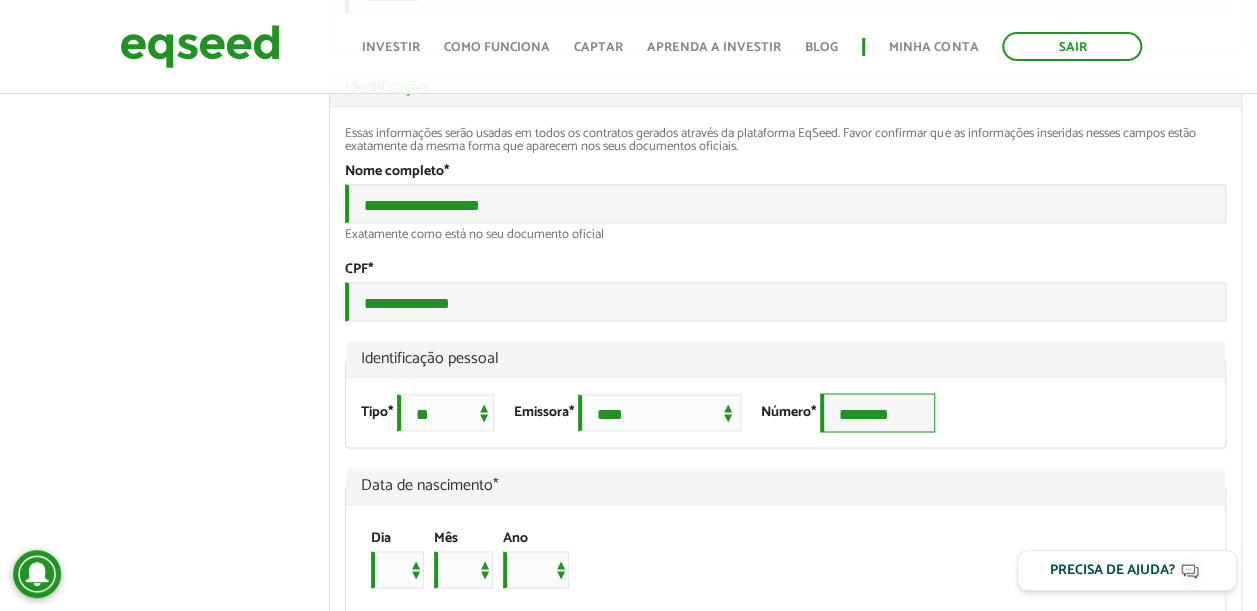type on "********" 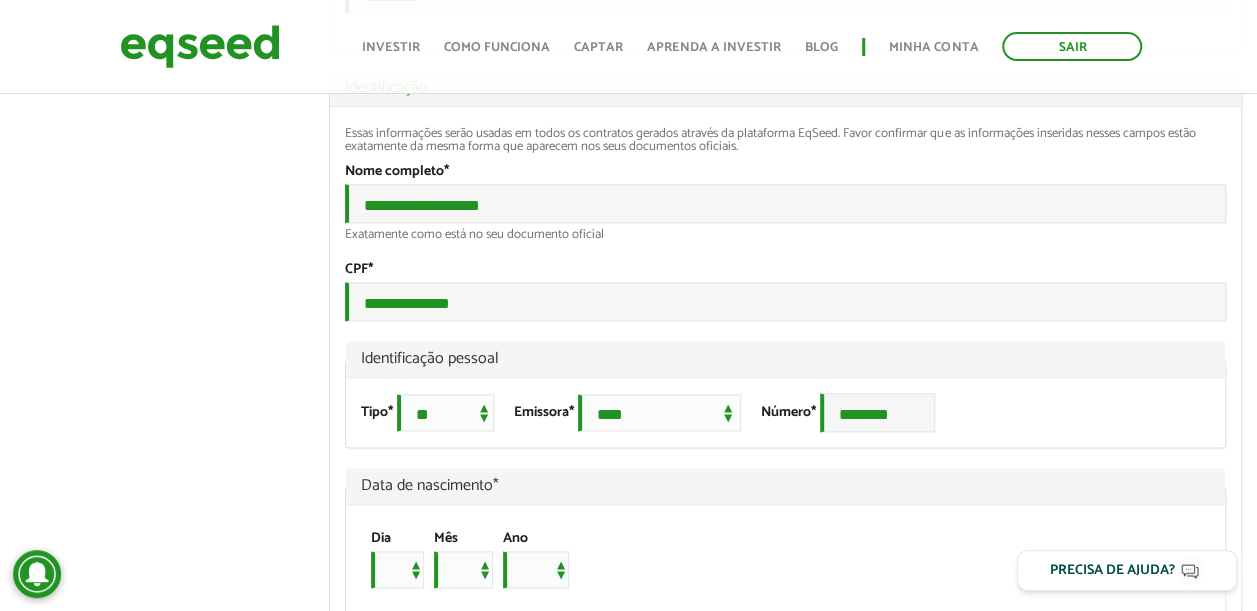 click on "Identificação pessoal" at bounding box center [785, 359] 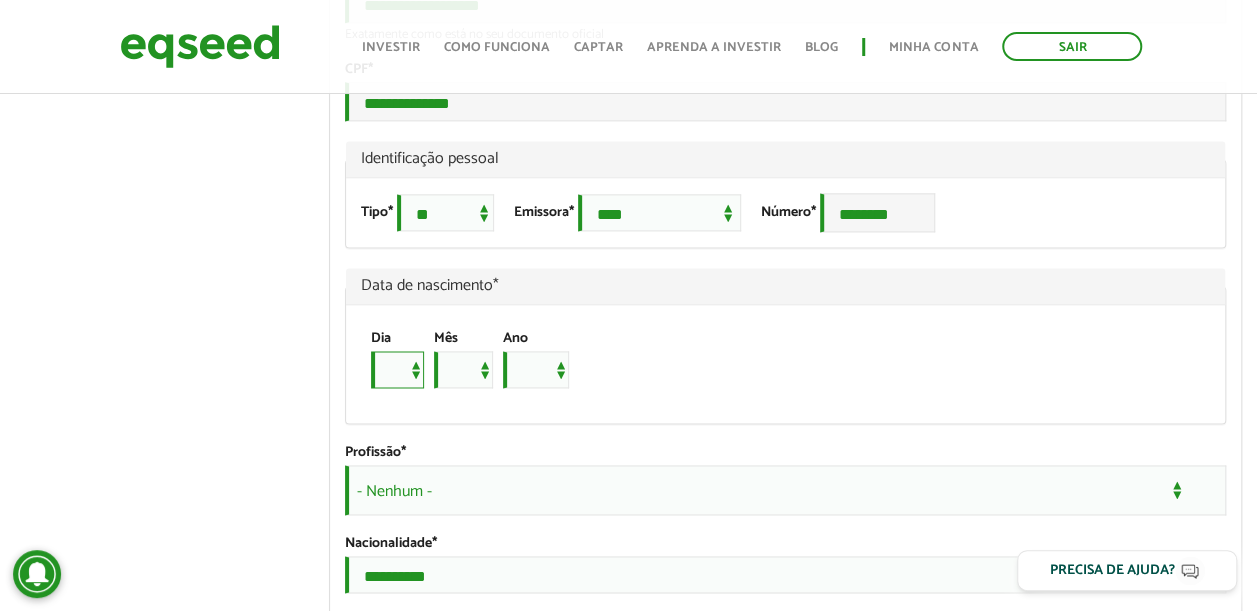 click on "* * * * * * * * * ** ** ** ** ** ** ** ** ** ** ** ** ** ** ** ** ** ** ** ** ** **" at bounding box center [397, 369] 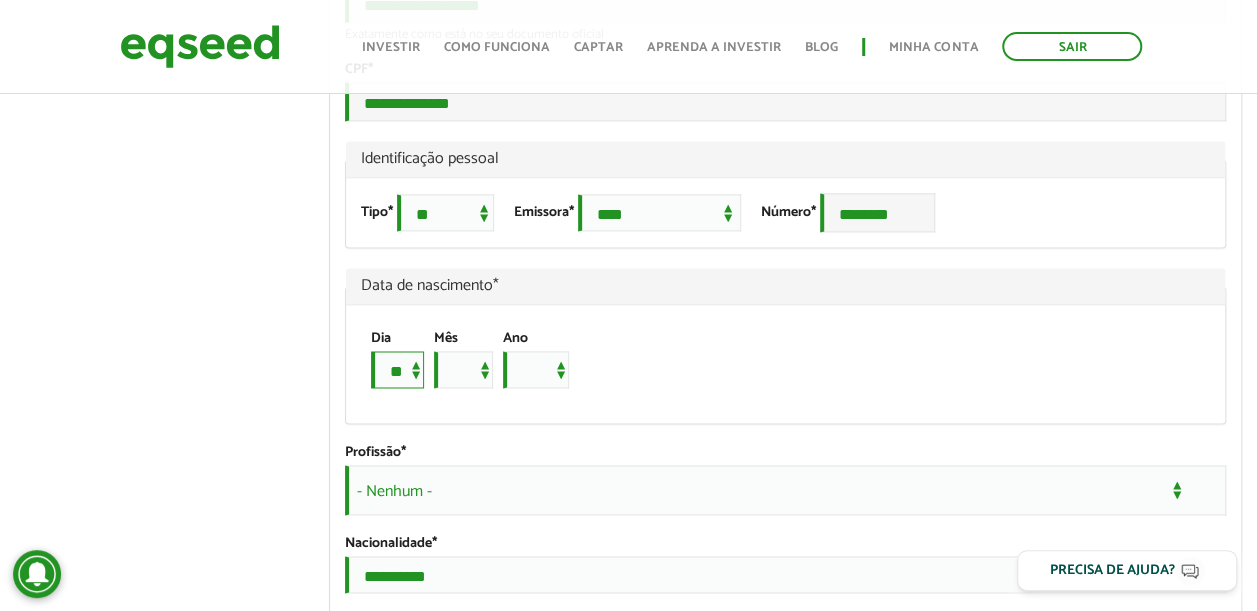 click on "* * * * * * * * * ** ** ** ** ** ** ** ** ** ** ** ** ** ** ** ** ** ** ** ** ** **" at bounding box center [397, 369] 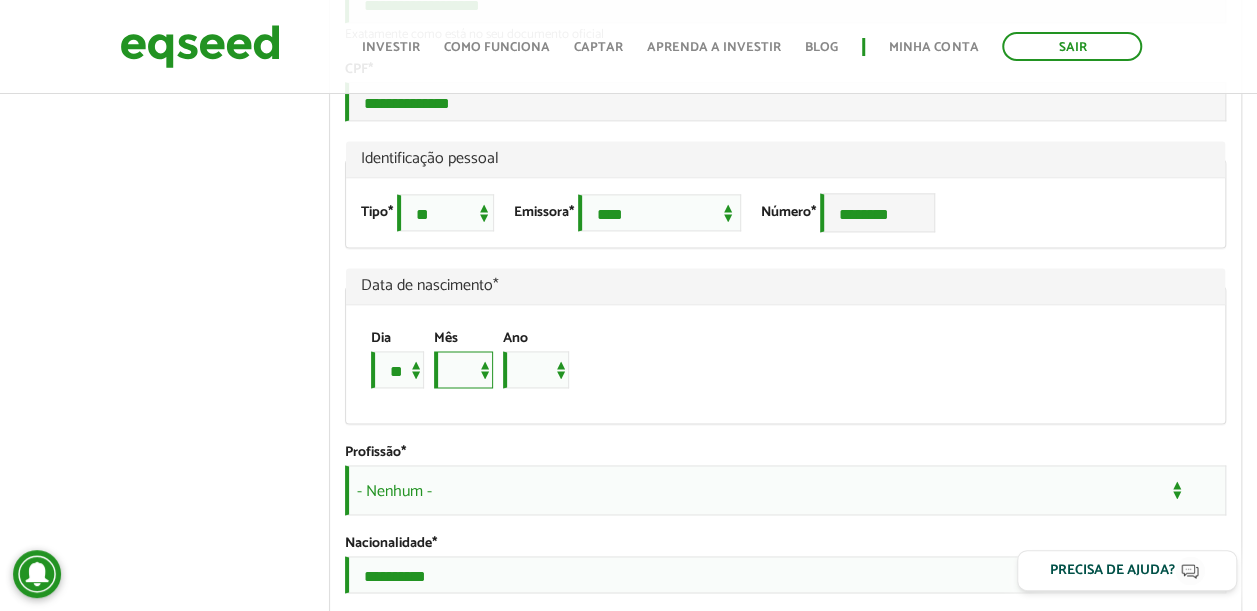 click on "*** *** *** *** *** *** *** *** *** *** *** ***" at bounding box center (463, 369) 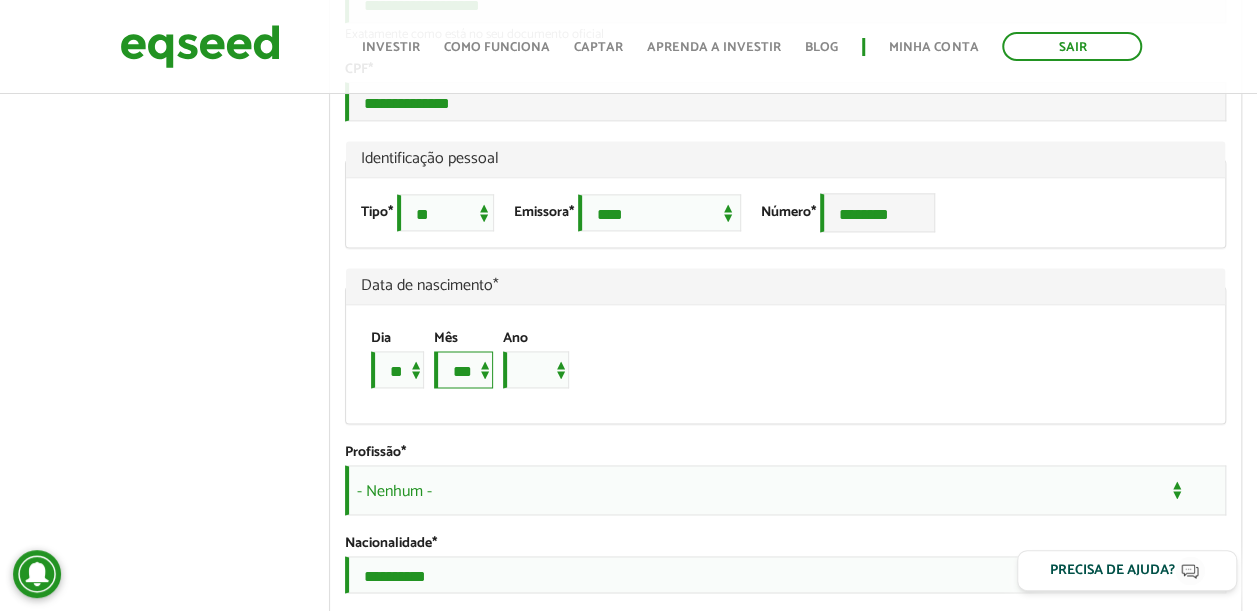 click on "*** *** *** *** *** *** *** *** *** *** *** ***" at bounding box center [463, 369] 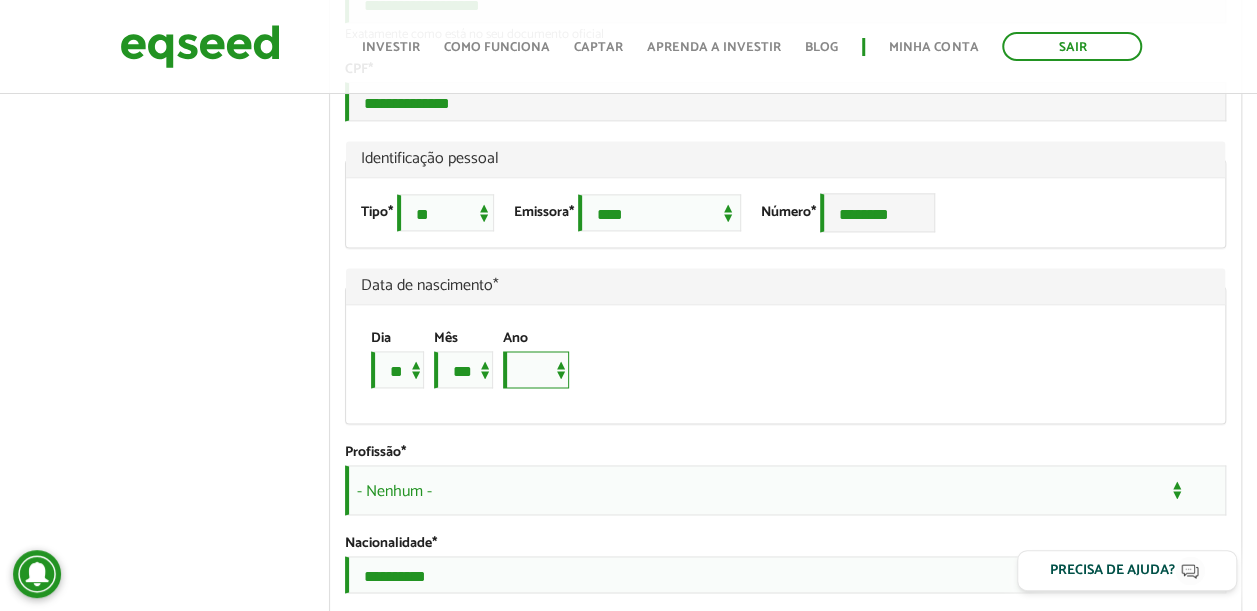 click on "**** **** **** **** **** **** **** **** **** **** **** **** **** **** **** **** **** **** **** **** **** **** **** **** **** **** **** **** **** **** **** **** **** **** **** **** **** **** **** **** **** **** **** **** **** **** **** **** **** **** **** **** **** **** **** **** **** **** **** **** **** **** **** **** **** **** **** **** **** **** **** **** **** **** **** **** **** **** **** **** **** **** **** **** **** **** **** **** **** **** **** **** **** **** **** **** **** **** **** **** **** **** **** **** **** **** **** **** **** **** **** **** **** **** **** **** **** **** **** **** **** **** **** **** **** ****" at bounding box center [536, 369] 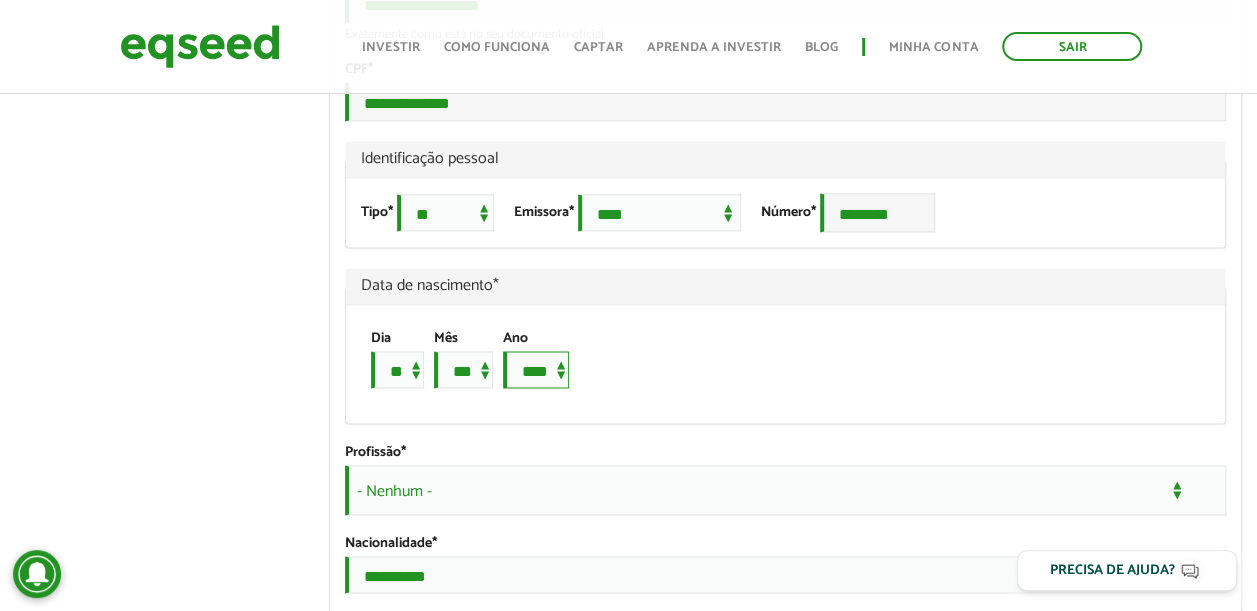 click on "**** **** **** **** **** **** **** **** **** **** **** **** **** **** **** **** **** **** **** **** **** **** **** **** **** **** **** **** **** **** **** **** **** **** **** **** **** **** **** **** **** **** **** **** **** **** **** **** **** **** **** **** **** **** **** **** **** **** **** **** **** **** **** **** **** **** **** **** **** **** **** **** **** **** **** **** **** **** **** **** **** **** **** **** **** **** **** **** **** **** **** **** **** **** **** **** **** **** **** **** **** **** **** **** **** **** **** **** **** **** **** **** **** **** **** **** **** **** **** **** **** **** **** **** **** ****" at bounding box center (536, 369) 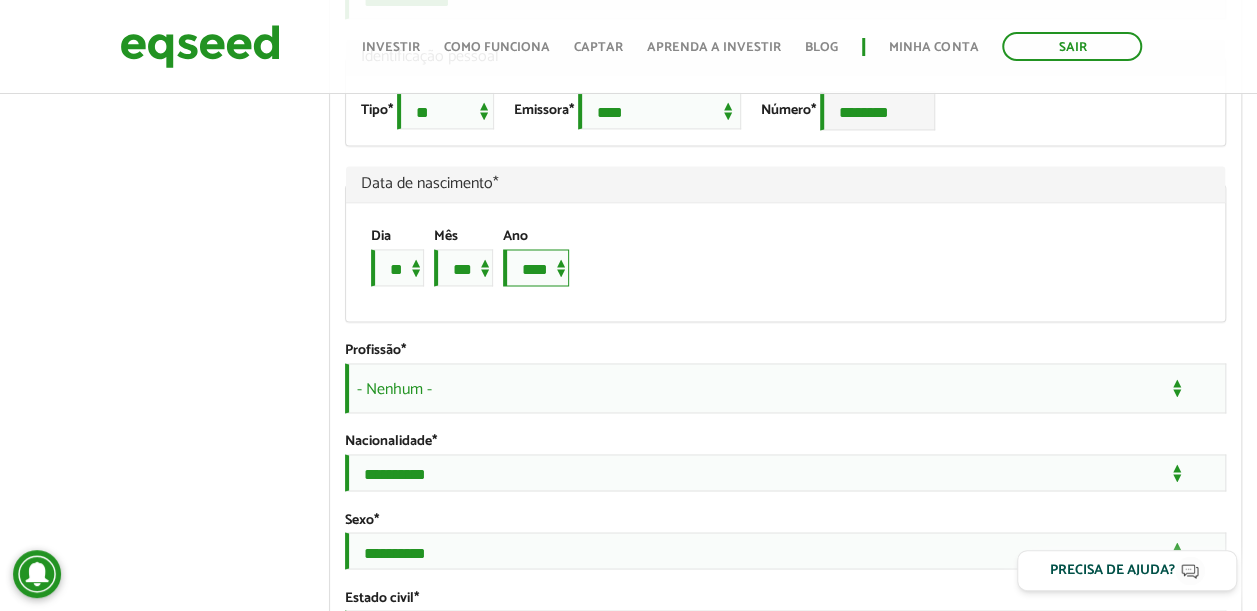 scroll, scrollTop: 1500, scrollLeft: 0, axis: vertical 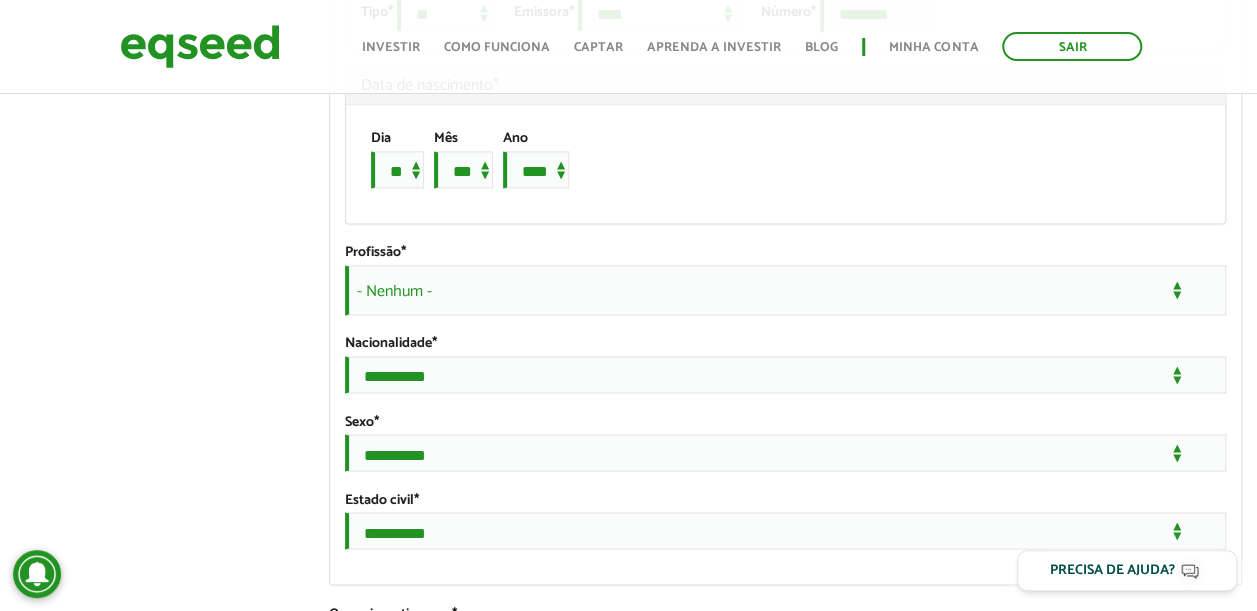 click on "- Nenhum -" at bounding box center (785, 290) 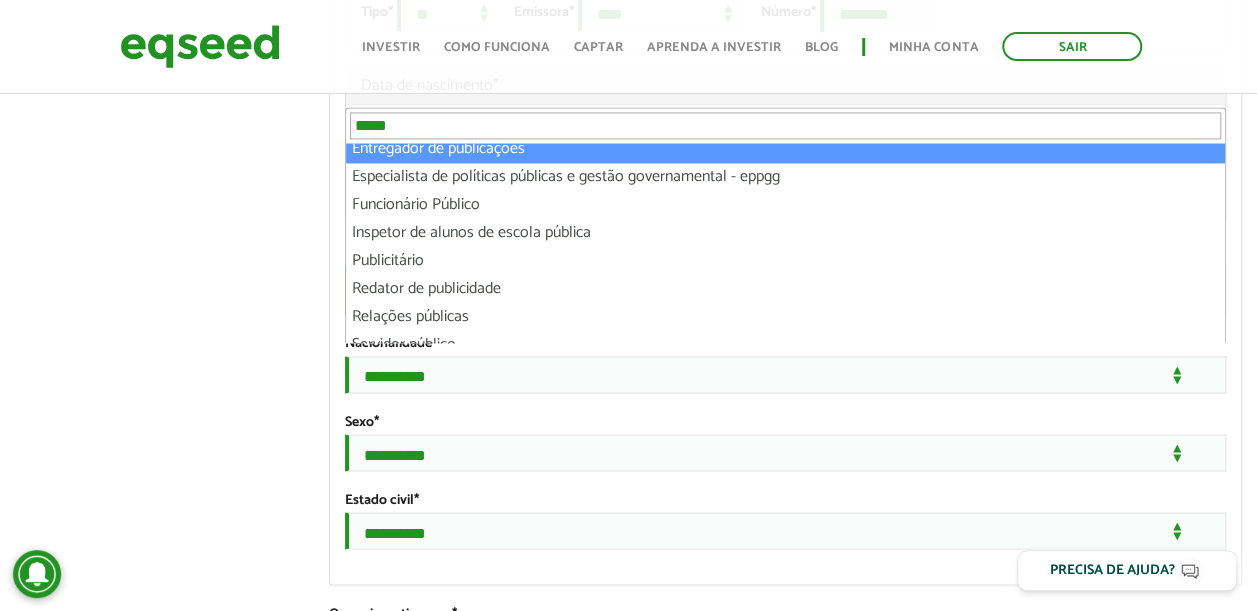 scroll, scrollTop: 136, scrollLeft: 0, axis: vertical 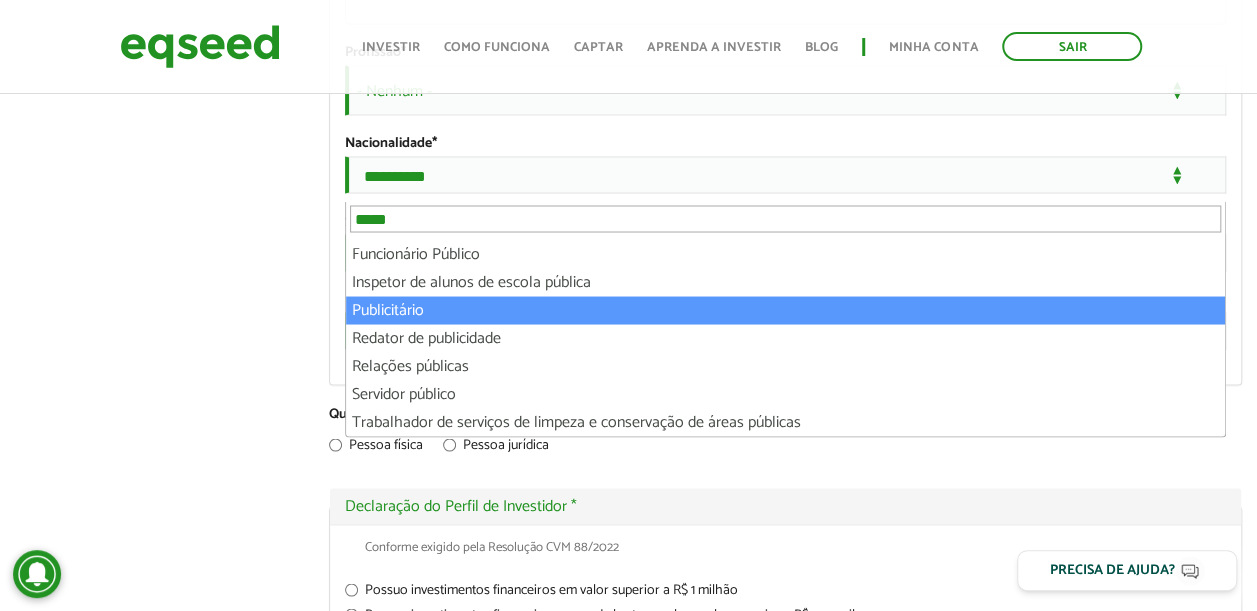 type on "*****" 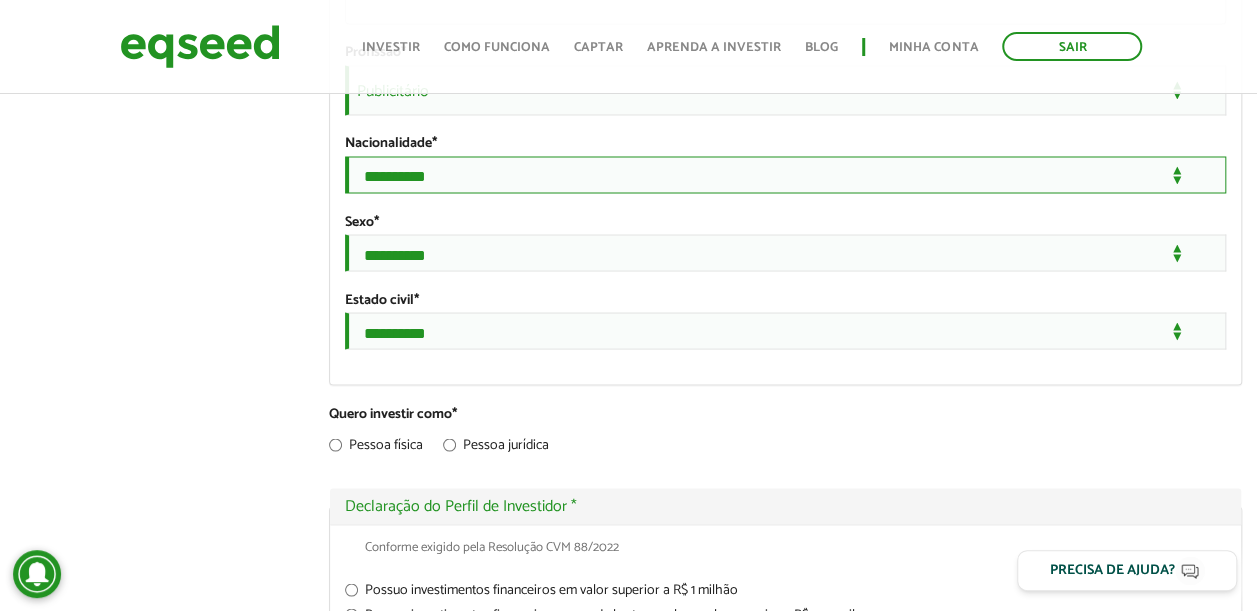 click on "**********" at bounding box center [785, 174] 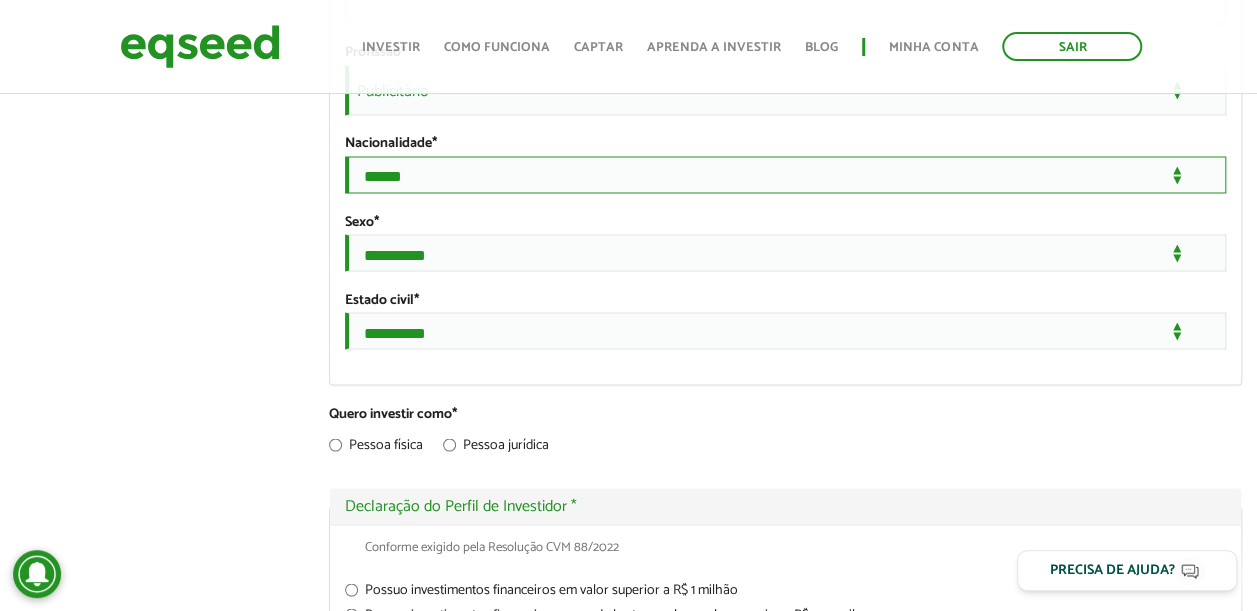 click on "**********" at bounding box center (785, 174) 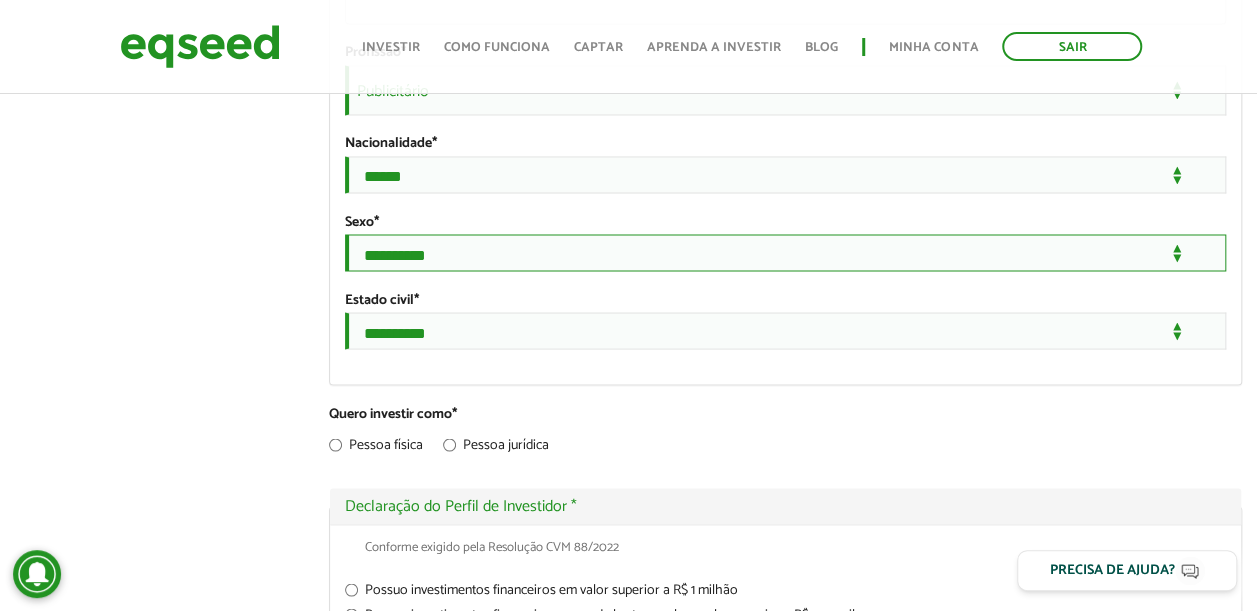 click on "**********" at bounding box center [785, 252] 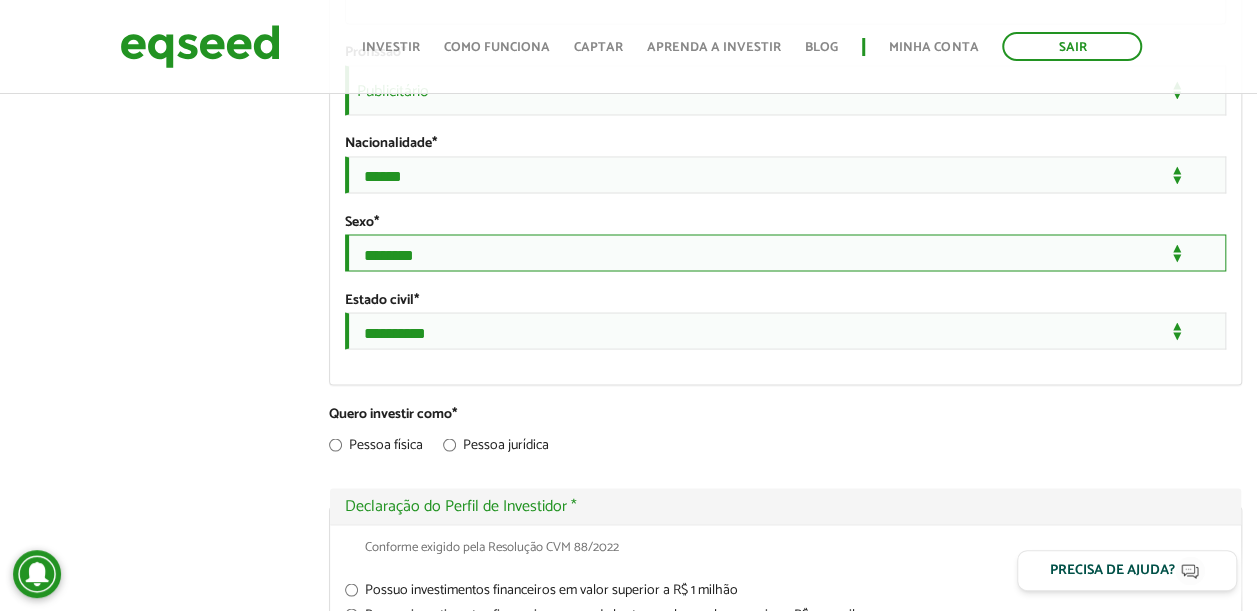 click on "**********" at bounding box center (785, 252) 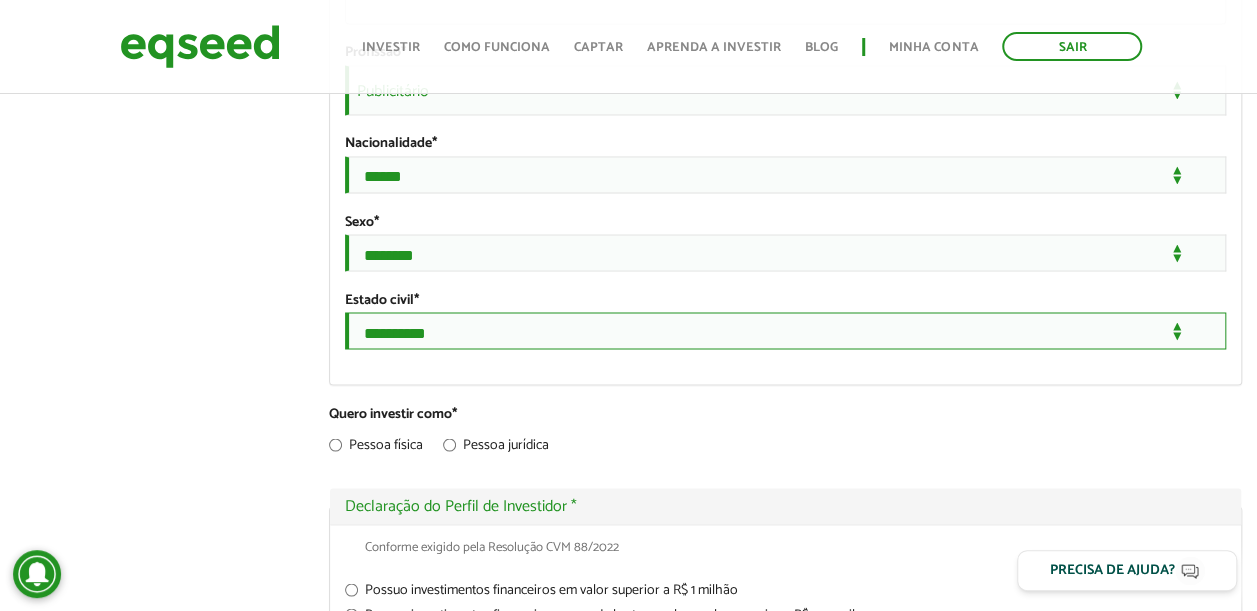 click on "**********" at bounding box center (785, 330) 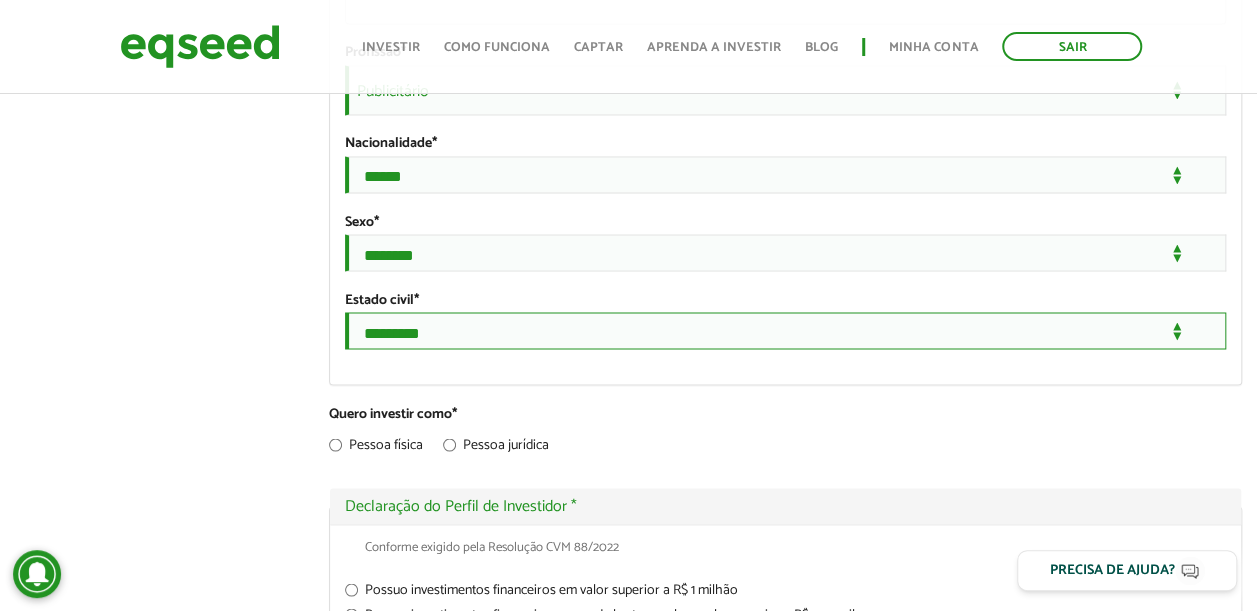 click on "**********" at bounding box center [785, 330] 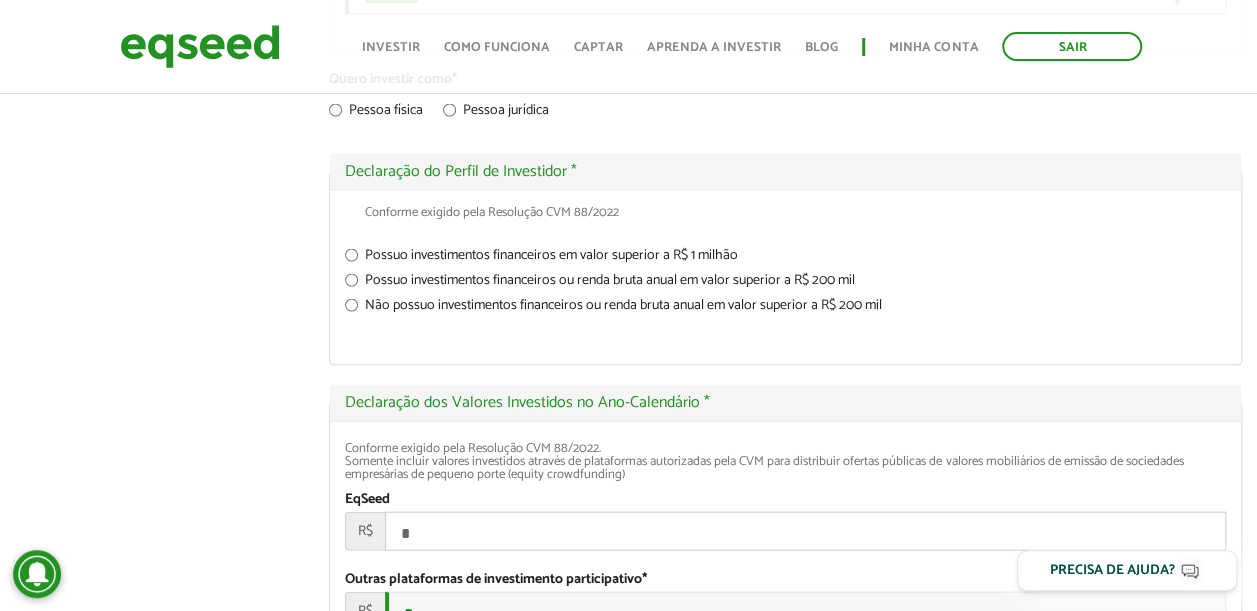 scroll, scrollTop: 2092, scrollLeft: 0, axis: vertical 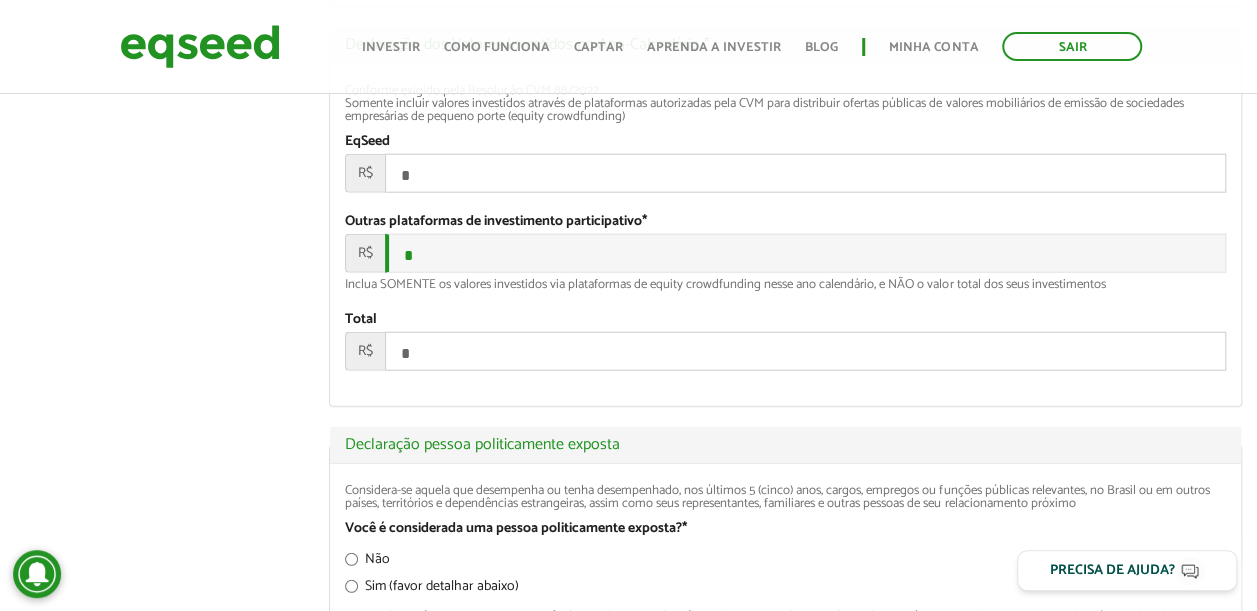 click on "*" at bounding box center (805, 173) 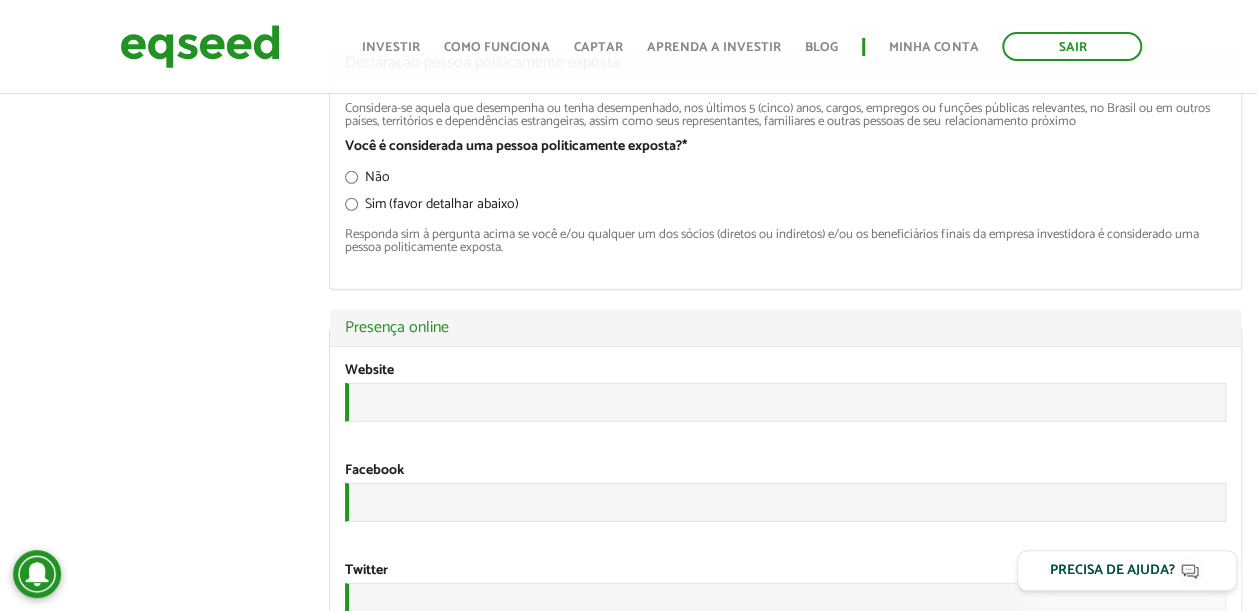 scroll, scrollTop: 2792, scrollLeft: 0, axis: vertical 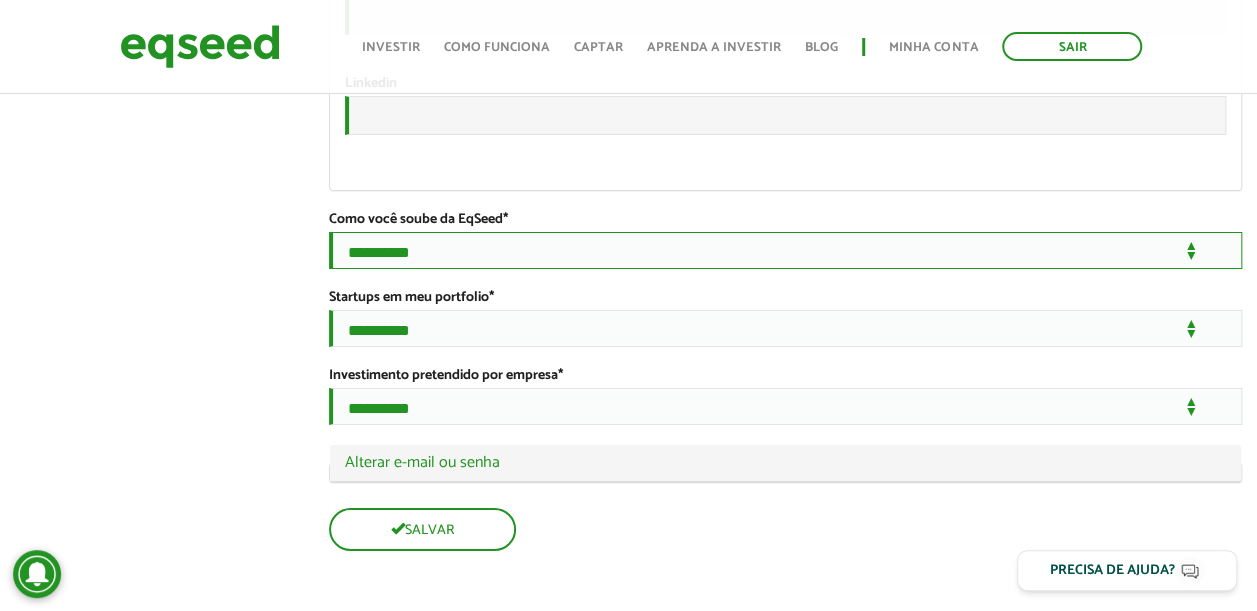click on "**********" at bounding box center [785, 250] 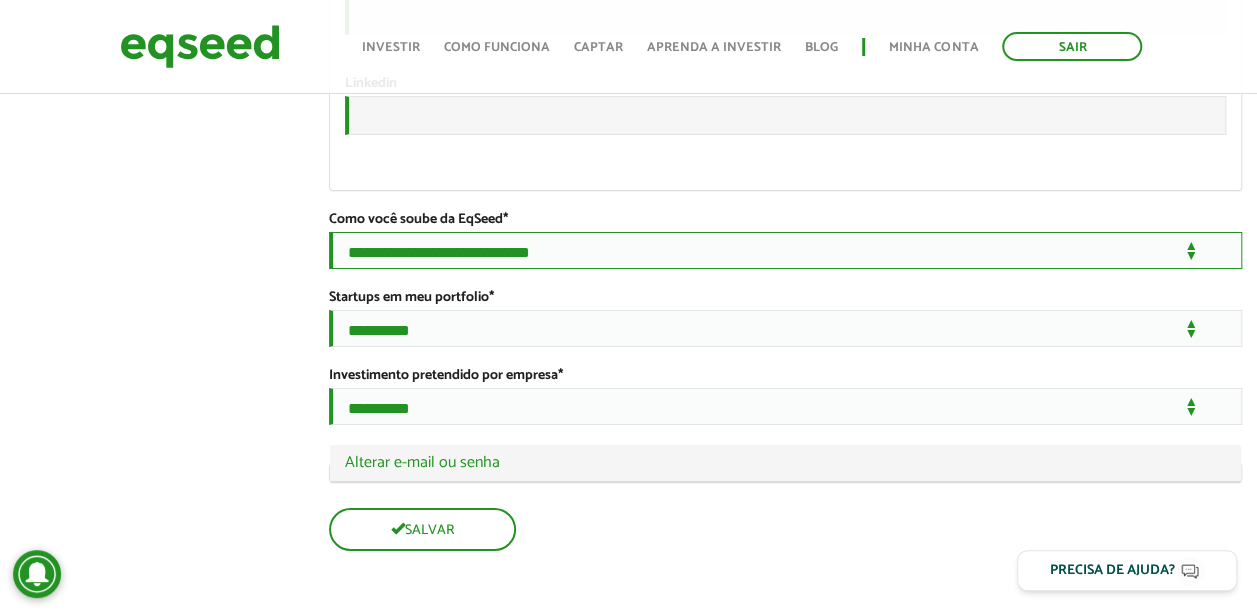 click on "**********" at bounding box center (785, 250) 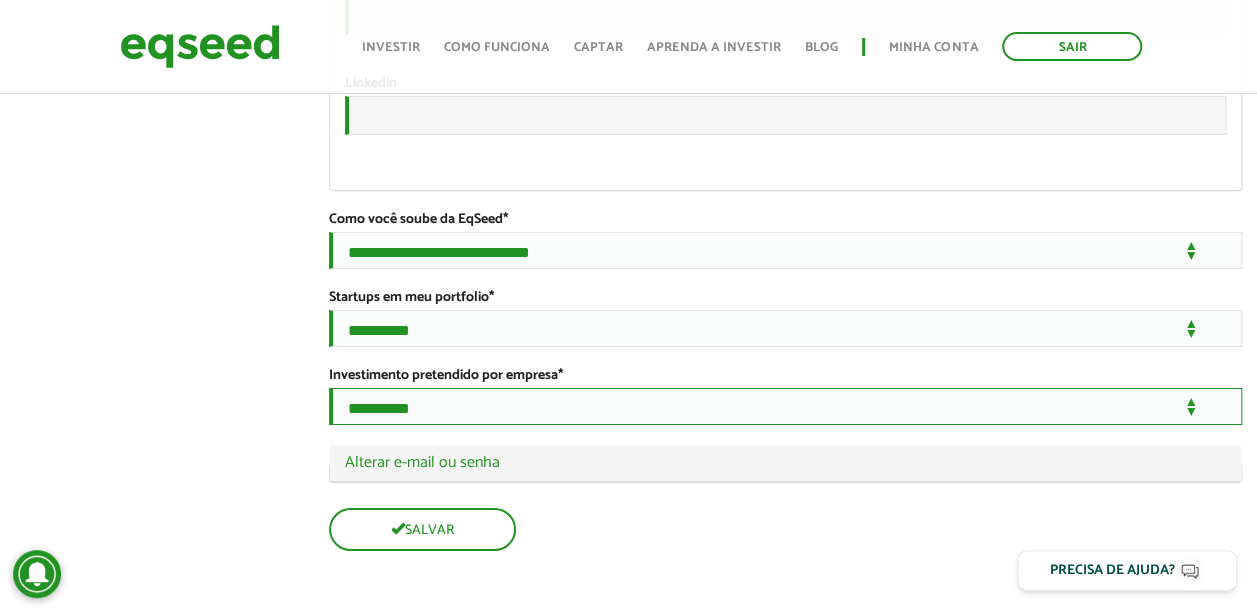 click on "**********" at bounding box center [785, 406] 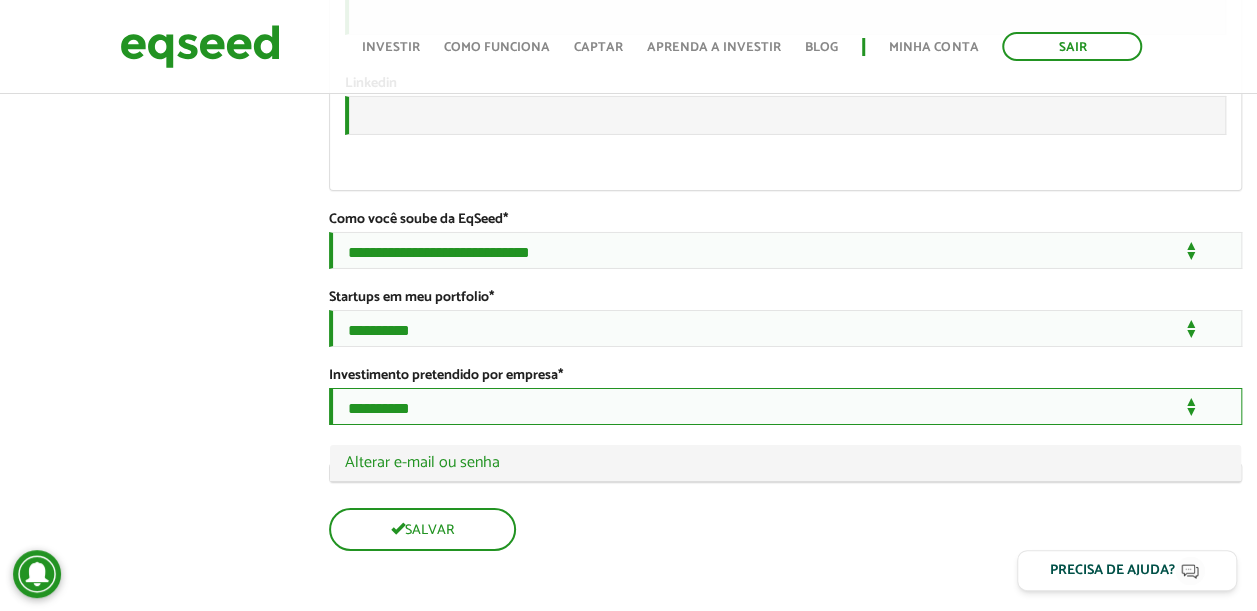 select on "***" 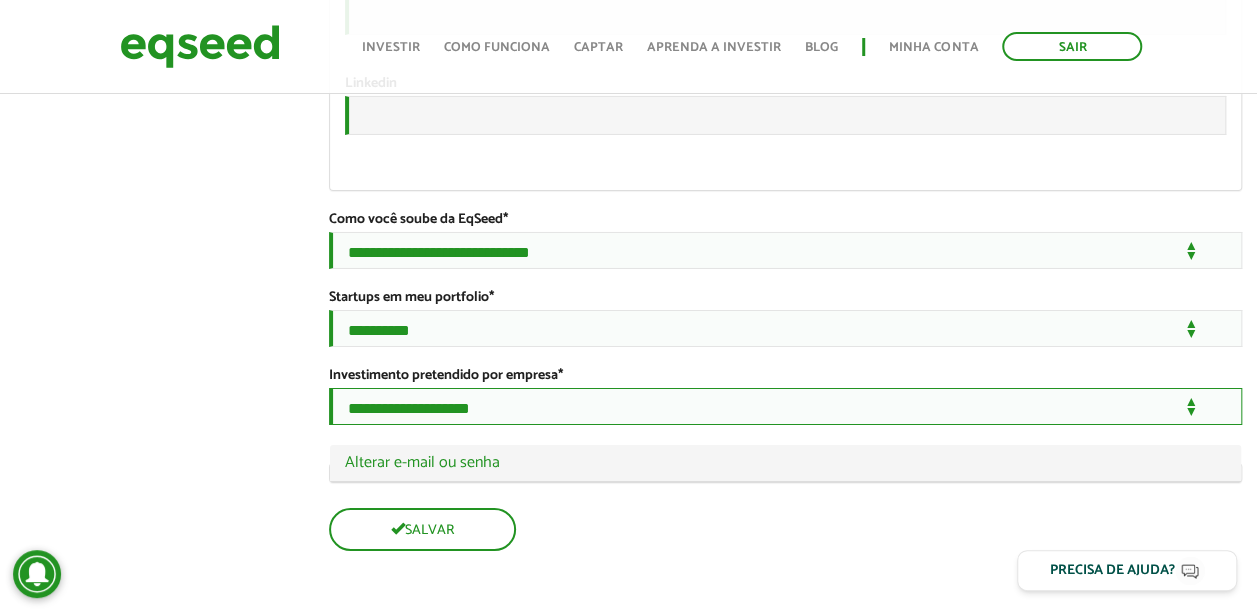 click on "**********" at bounding box center [785, 406] 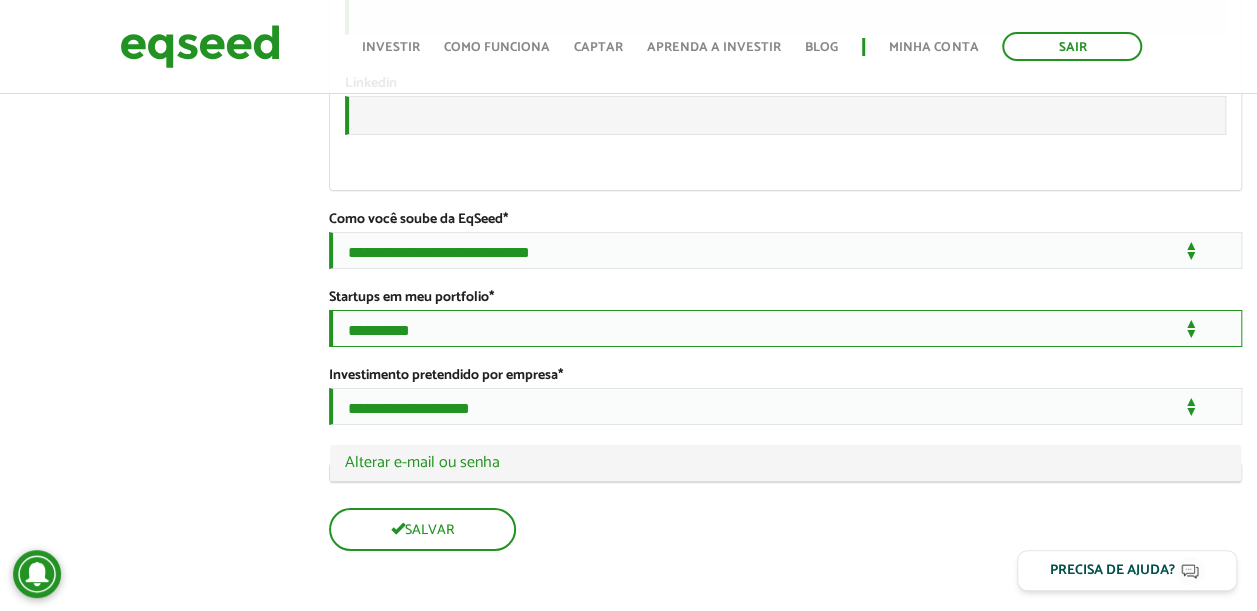 click on "**********" at bounding box center [785, 328] 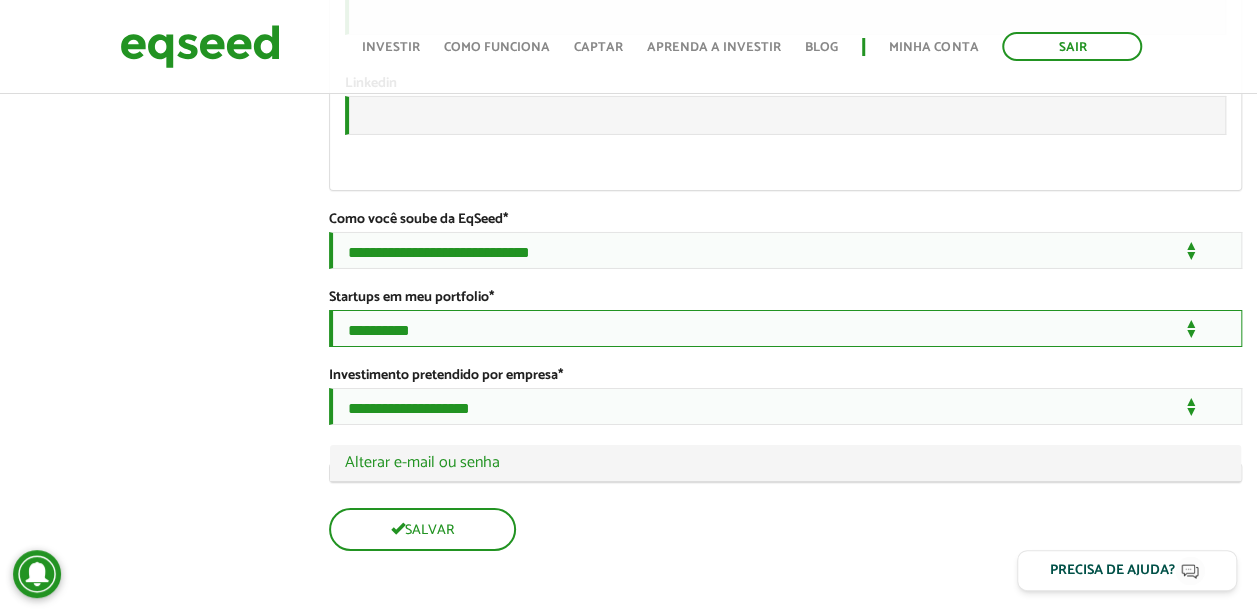 click on "**********" at bounding box center [785, 328] 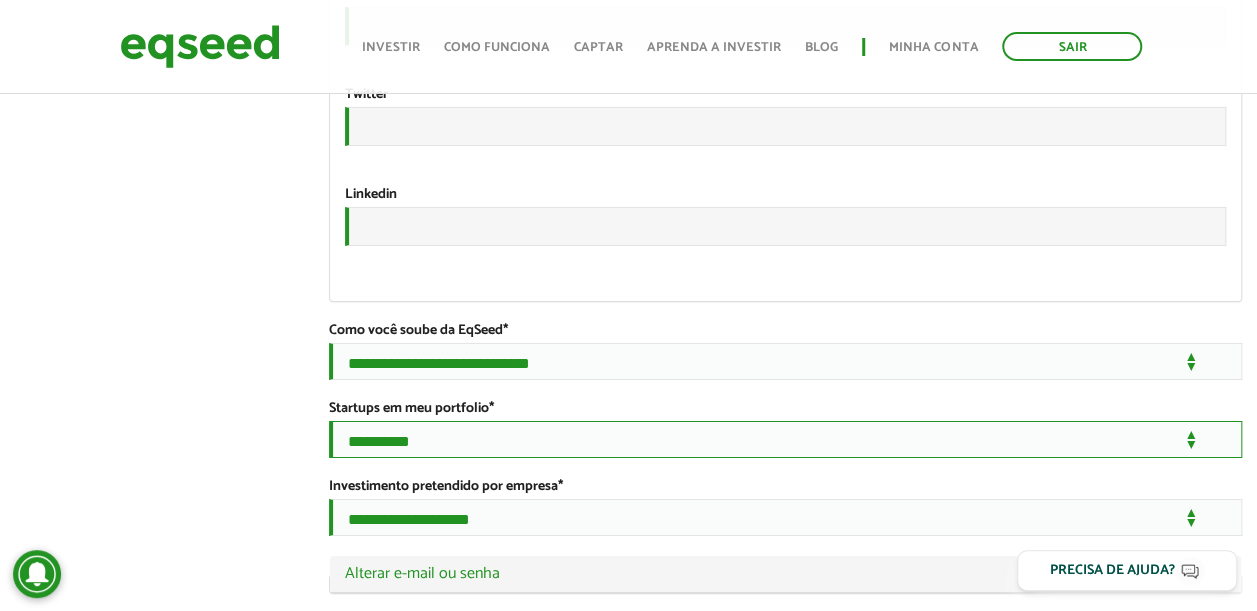 scroll, scrollTop: 2950, scrollLeft: 0, axis: vertical 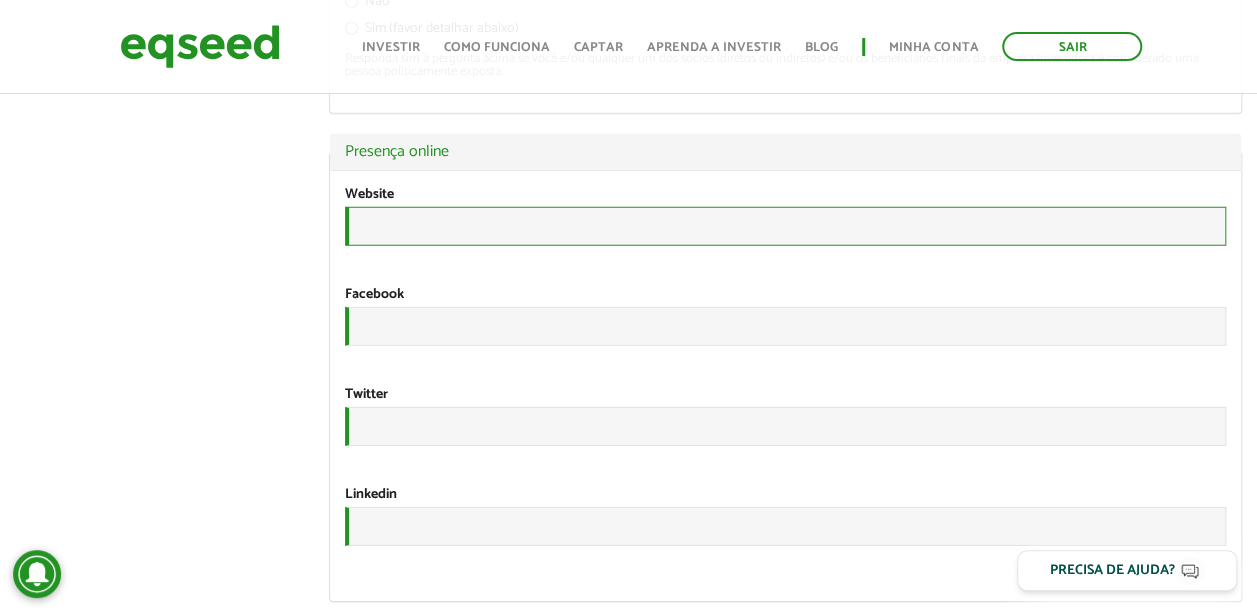 click on "URL" at bounding box center [785, 226] 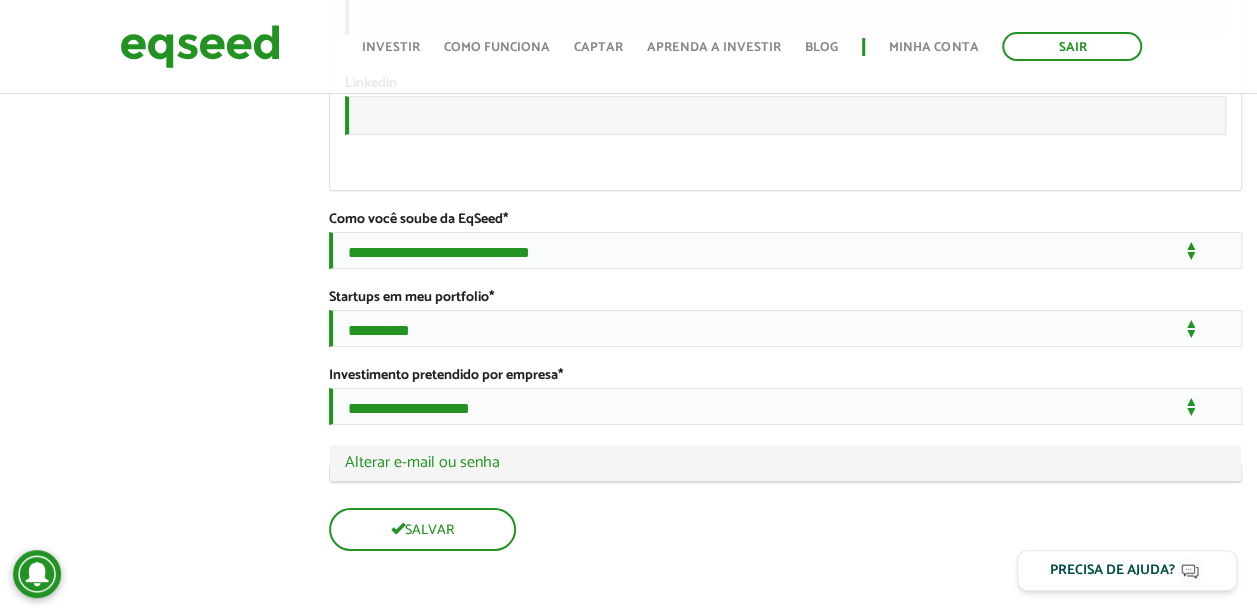 scroll, scrollTop: 3550, scrollLeft: 0, axis: vertical 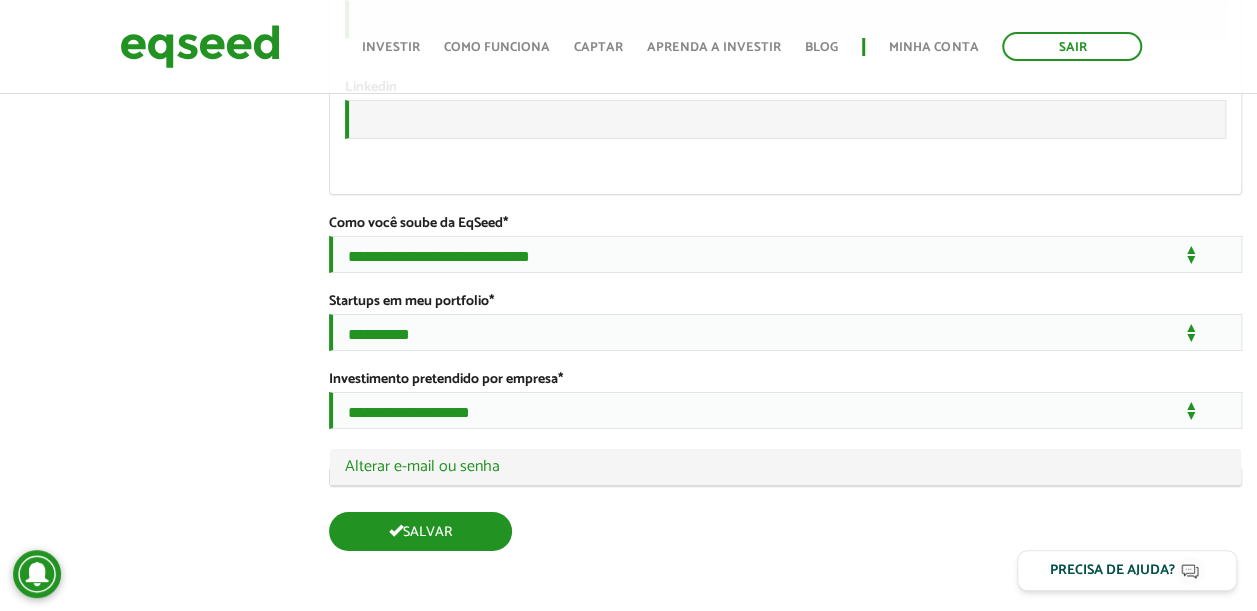 click on "Salvar" at bounding box center [420, 531] 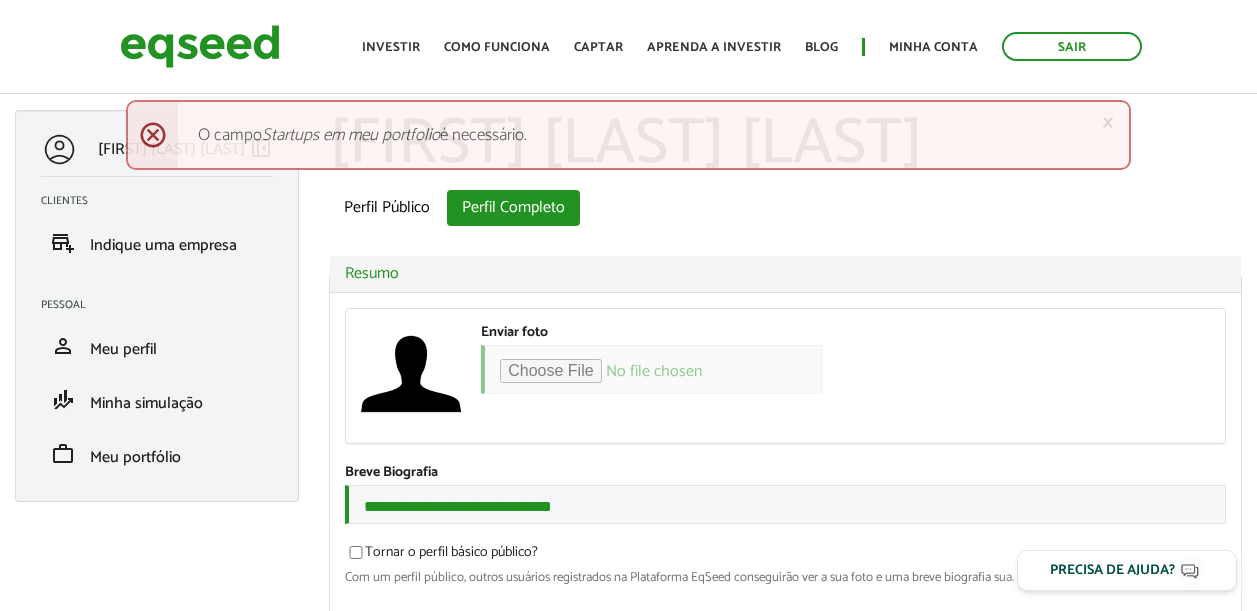 scroll, scrollTop: 0, scrollLeft: 0, axis: both 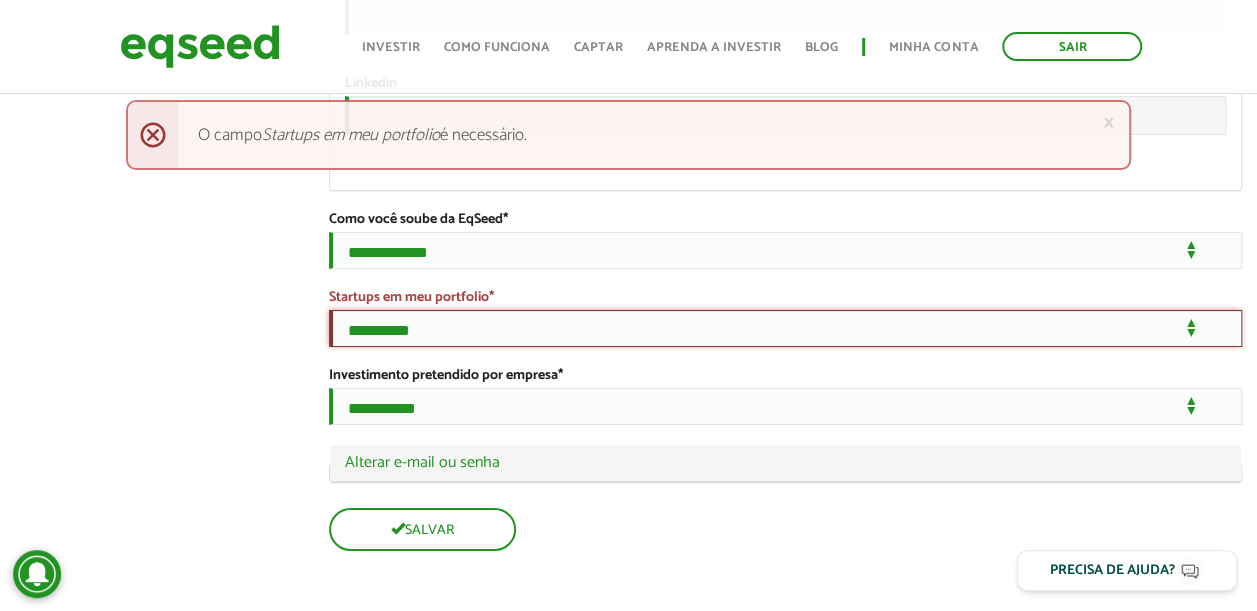 click on "**********" at bounding box center [785, 328] 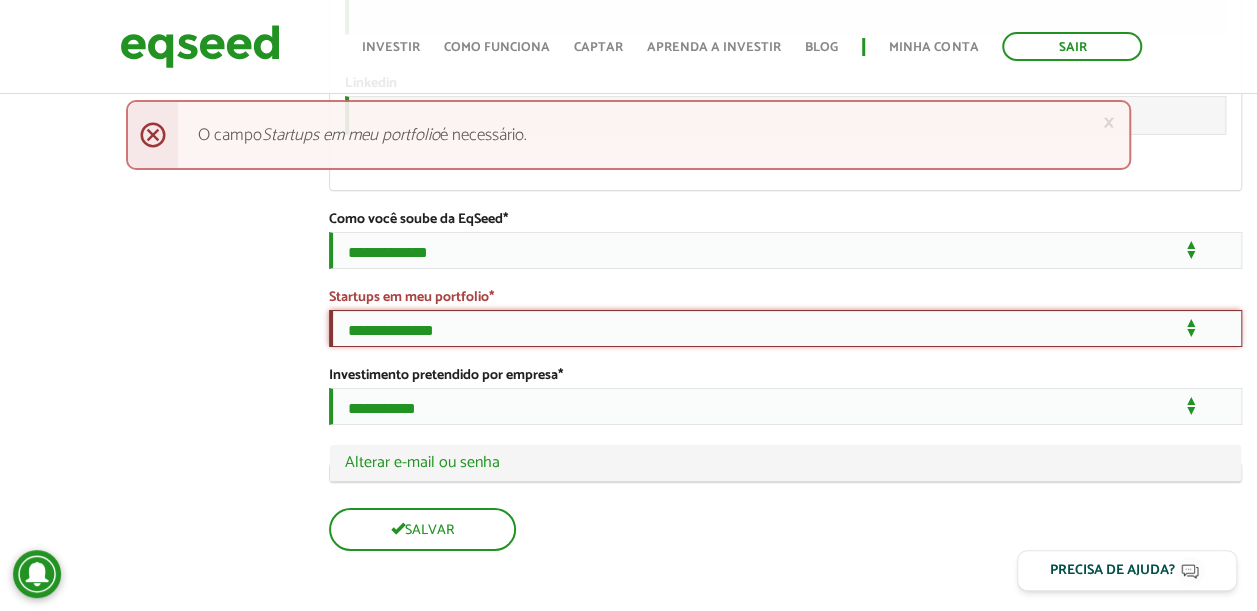 click on "**********" at bounding box center (785, 328) 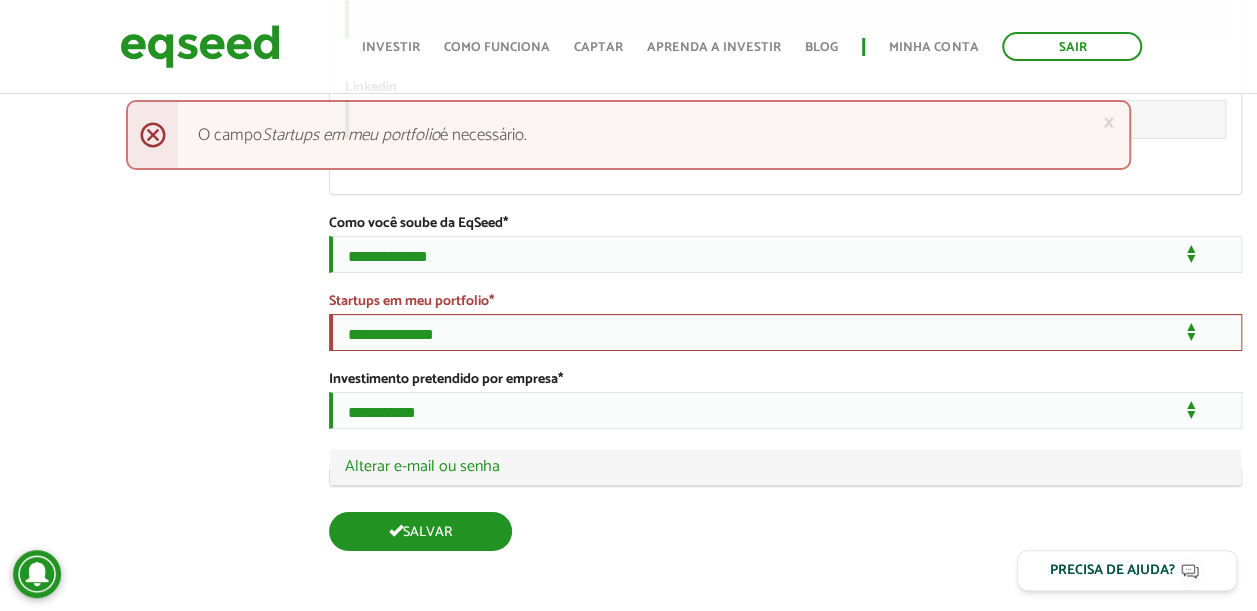 click on "Salvar" at bounding box center (420, 531) 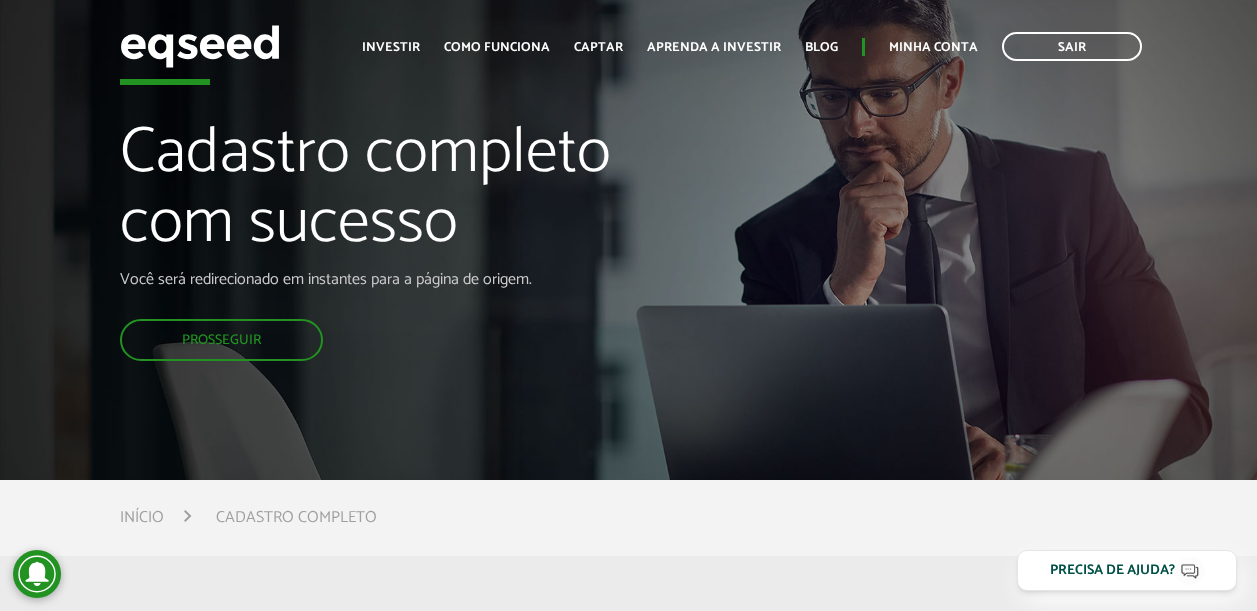 scroll, scrollTop: 0, scrollLeft: 0, axis: both 